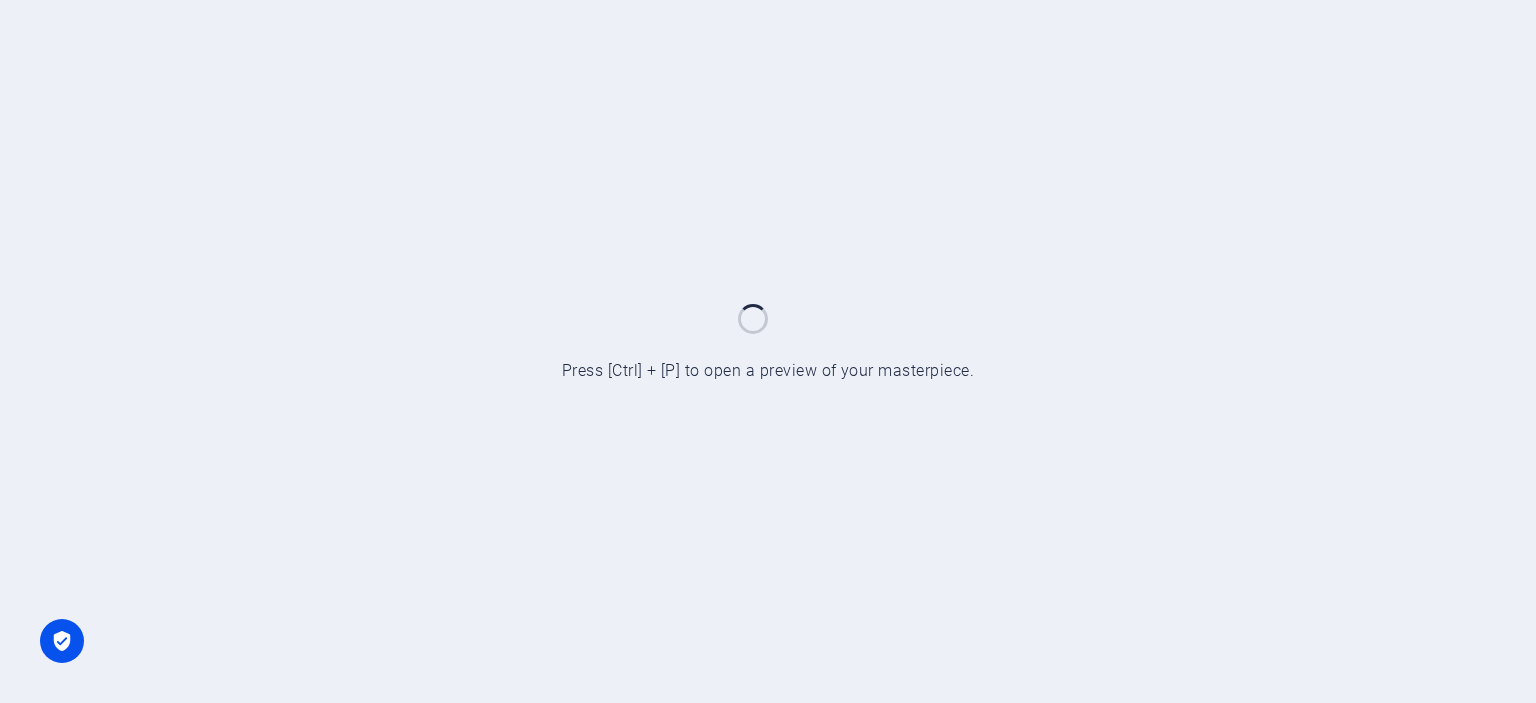 scroll, scrollTop: 0, scrollLeft: 0, axis: both 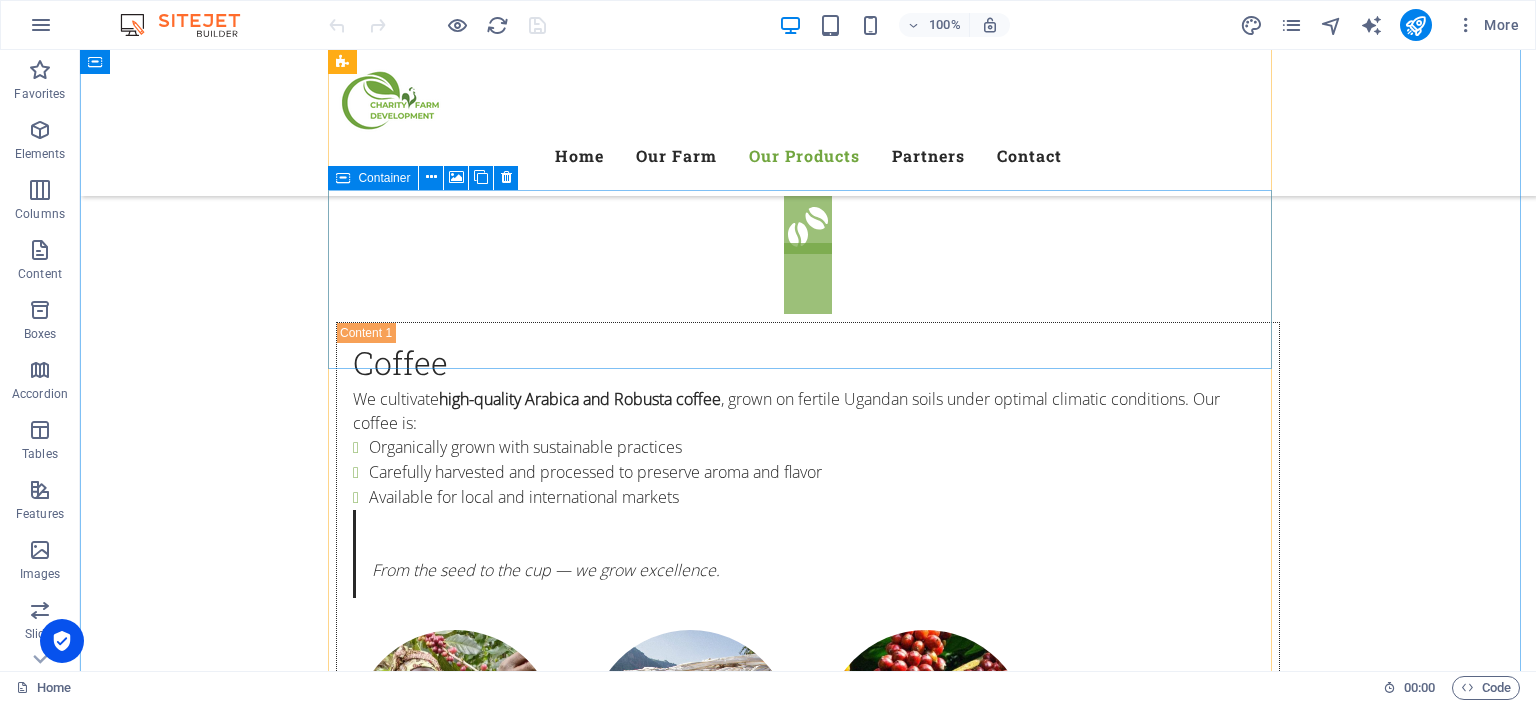 click on ".fa-secondary{opacity:.4} Apple Banana (Sukalindizi)" at bounding box center (808, 1853) 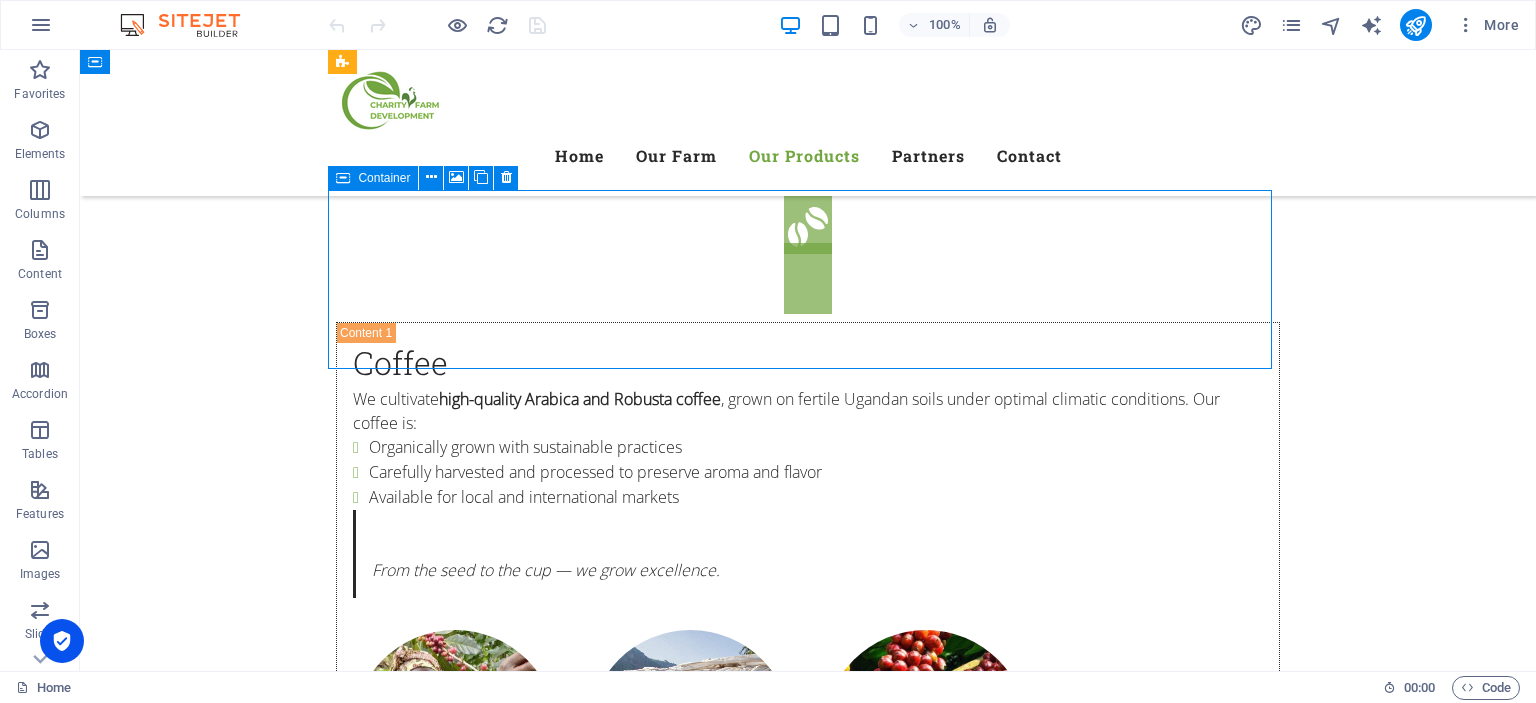 click on ".fa-secondary{opacity:.4} Apple Banana (Sukalindizi)" at bounding box center [808, 1853] 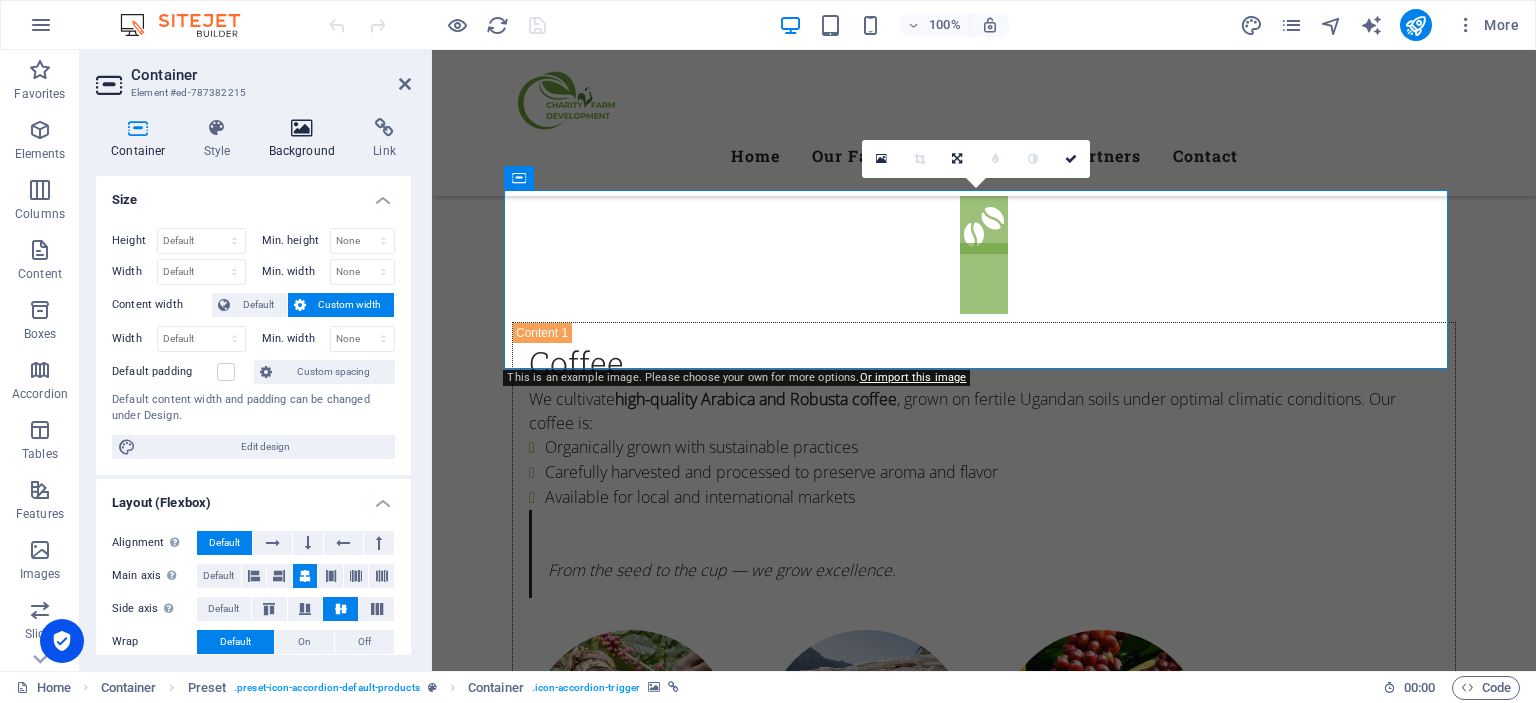 click on "Background" at bounding box center [306, 139] 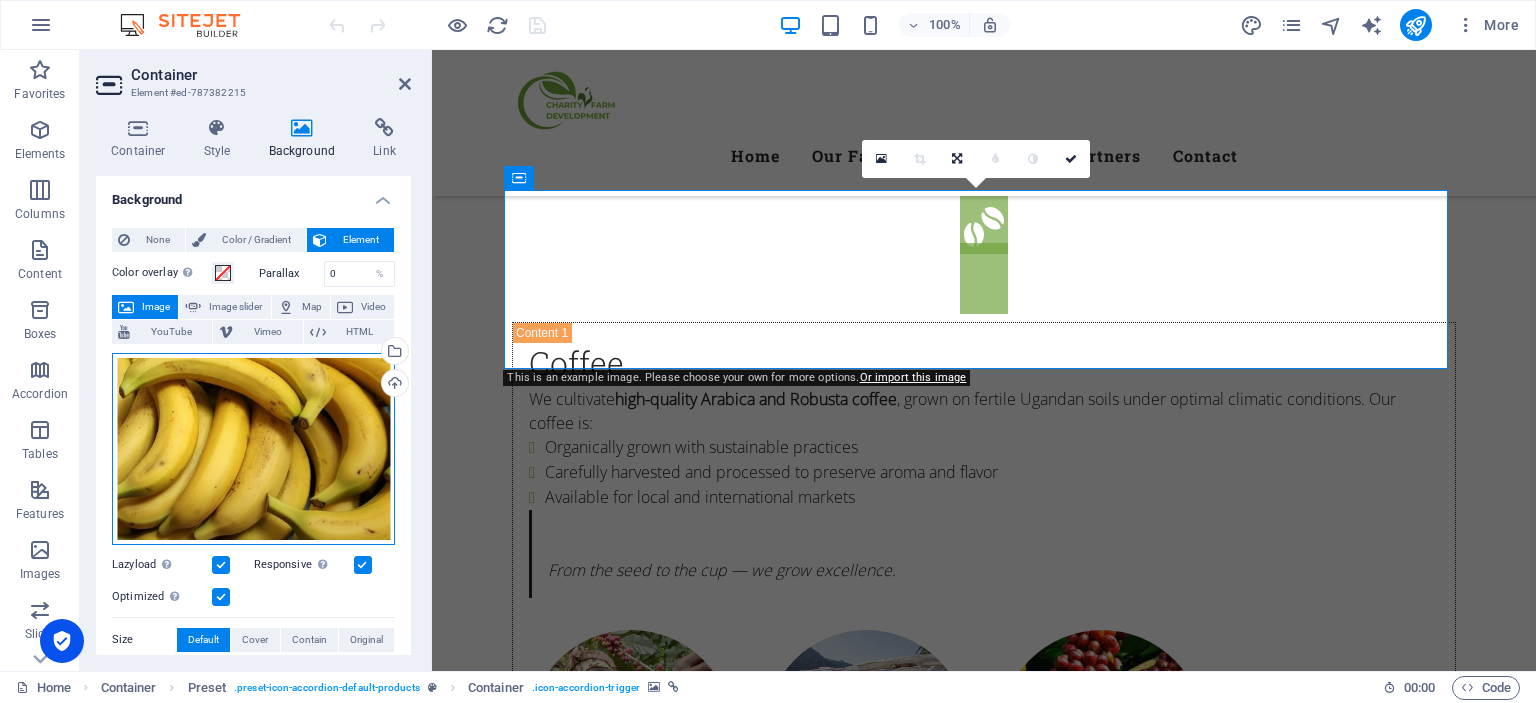 click on "Drag files here, click to choose files or select files from Files or our free stock photos & videos" at bounding box center [253, 449] 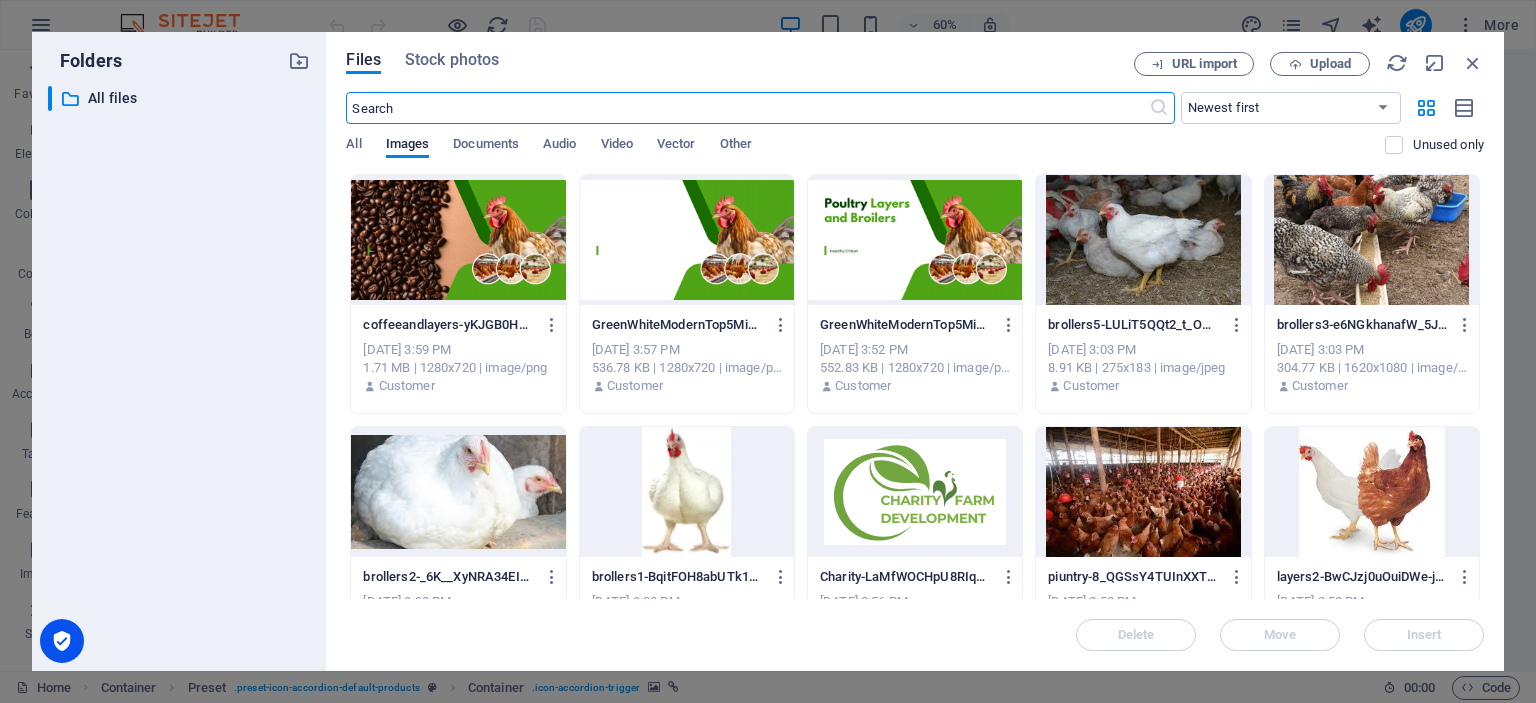 scroll, scrollTop: 3186, scrollLeft: 0, axis: vertical 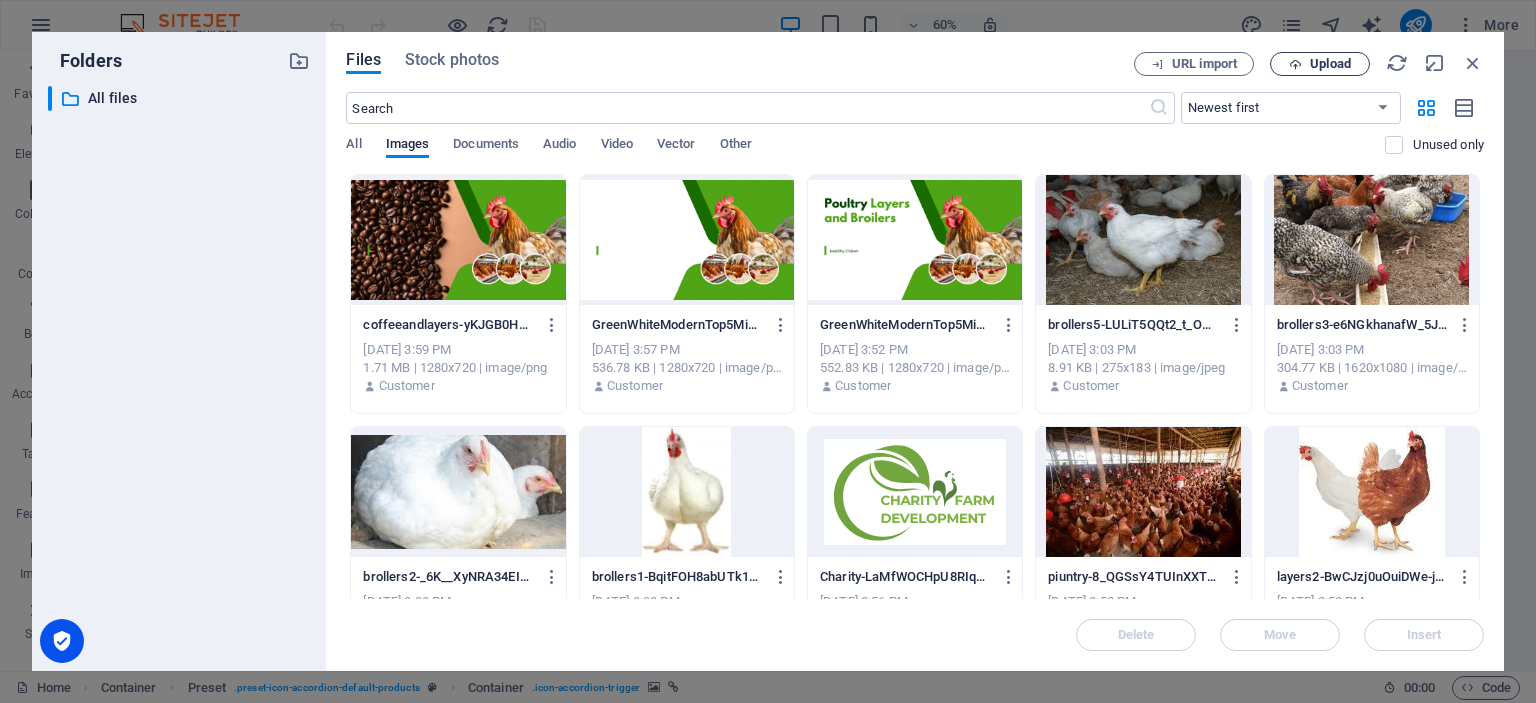 click on "Upload" at bounding box center [1330, 64] 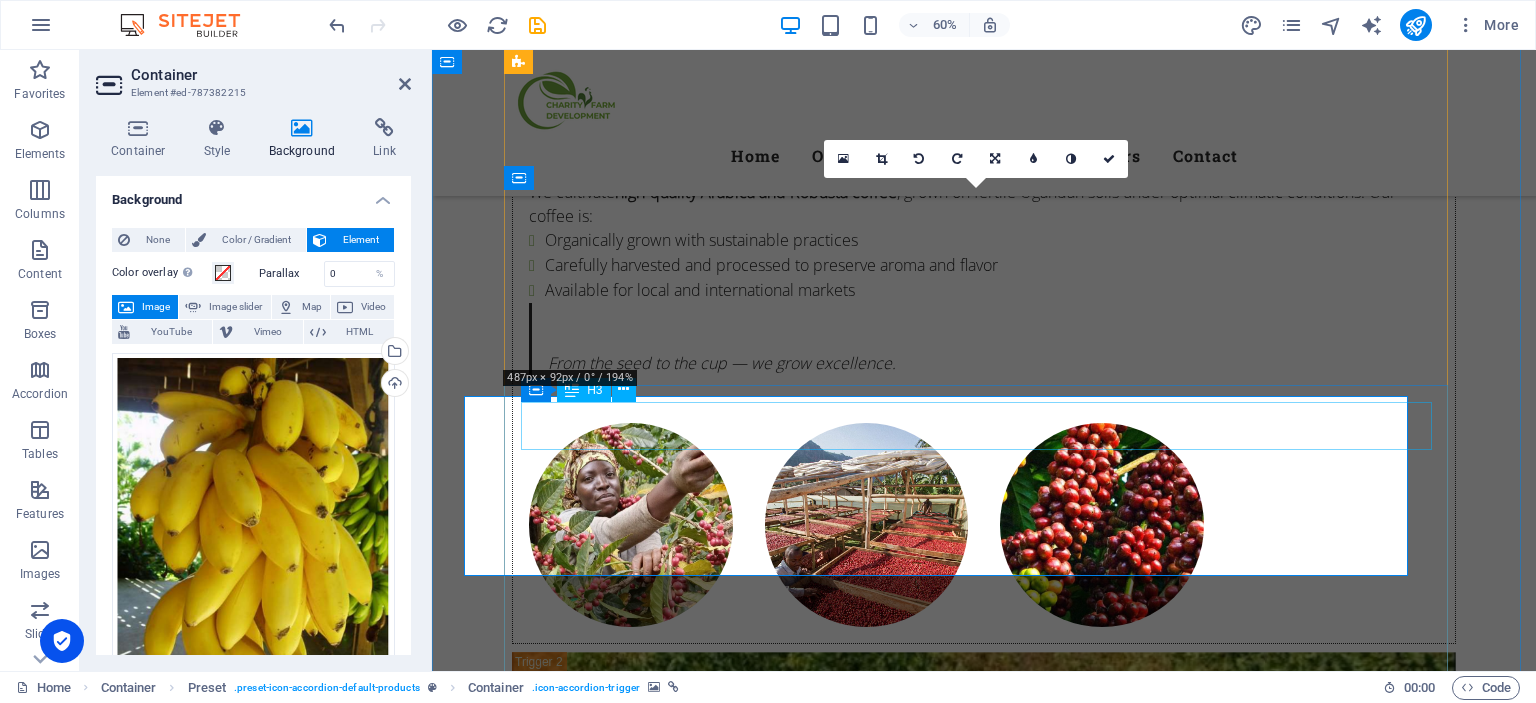 scroll, scrollTop: 2979, scrollLeft: 0, axis: vertical 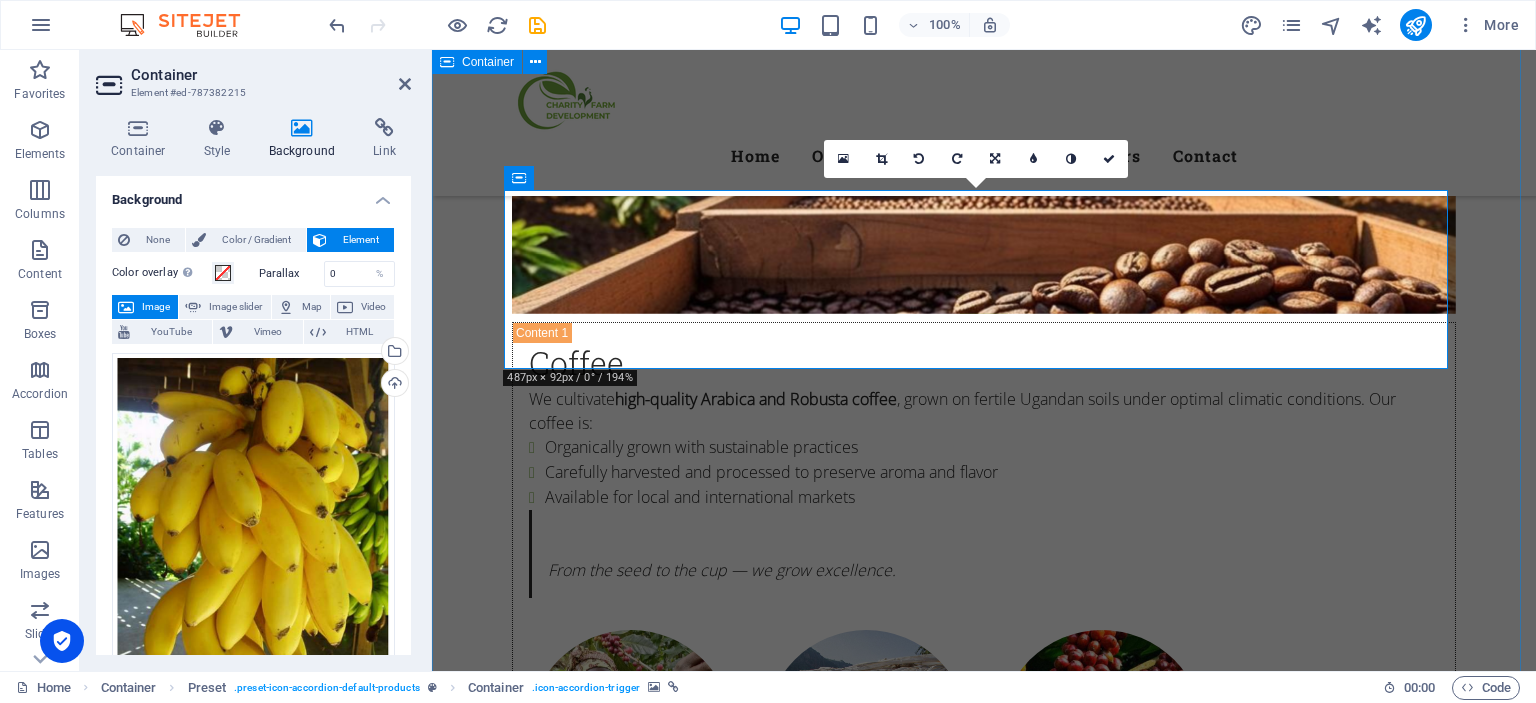 click on "Our  Products What we offer We specialize in  high-value crops  and  poultry production , ensuring both quality and consistency in everything we grow and raise  COffee Coffee We cultivate  high-quality Arabica and Robusta coffee , grown on fertile Ugandan soils under optimal climatic conditions. Our coffee is: Organically grown with sustainable practices Carefully harvested and processed to preserve aroma and flavor Available for local and international markets From the seed to the cup — we grow excellence. Soyabean Soyabean Soybeans are a key crop in our sustainability mission. We grow  non-GMO, protein-rich soybeans  used for: Animal feed production Human consumption Agricultural value addition We work with local cooperatives to support value chain development and promote food security. .fa-secondary{opacity:.4} Apple Banana (Sukalindizi) Apple Banana (Sukalindizi) Known locally as  Sukalindizi , this sweet, nutritious banana is a [DEMOGRAPHIC_DATA] favorite. We produce: Pesticide-free, naturally ripened bananas" at bounding box center [984, 1864] 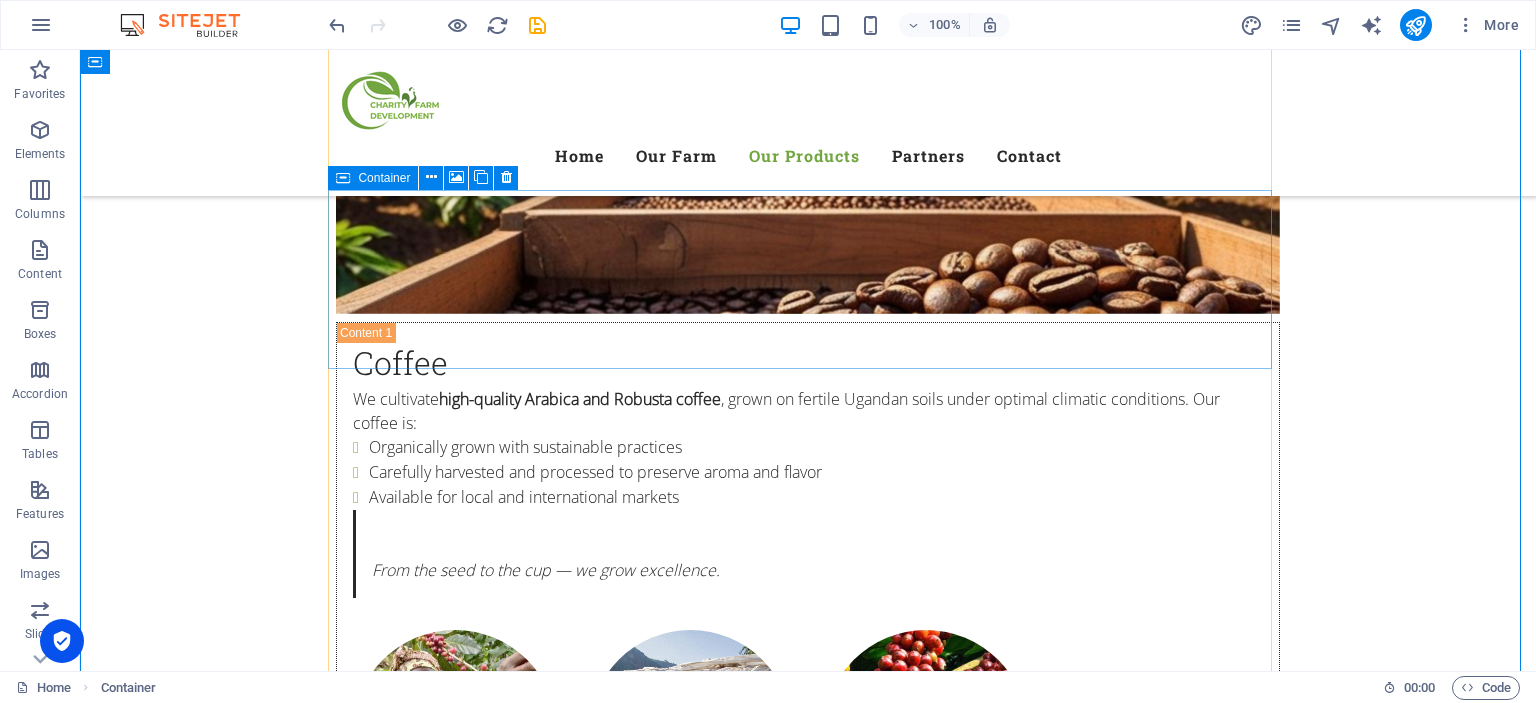 click on ".fa-secondary{opacity:.4} Apple Banana (Sukalindizi)" at bounding box center (808, 1853) 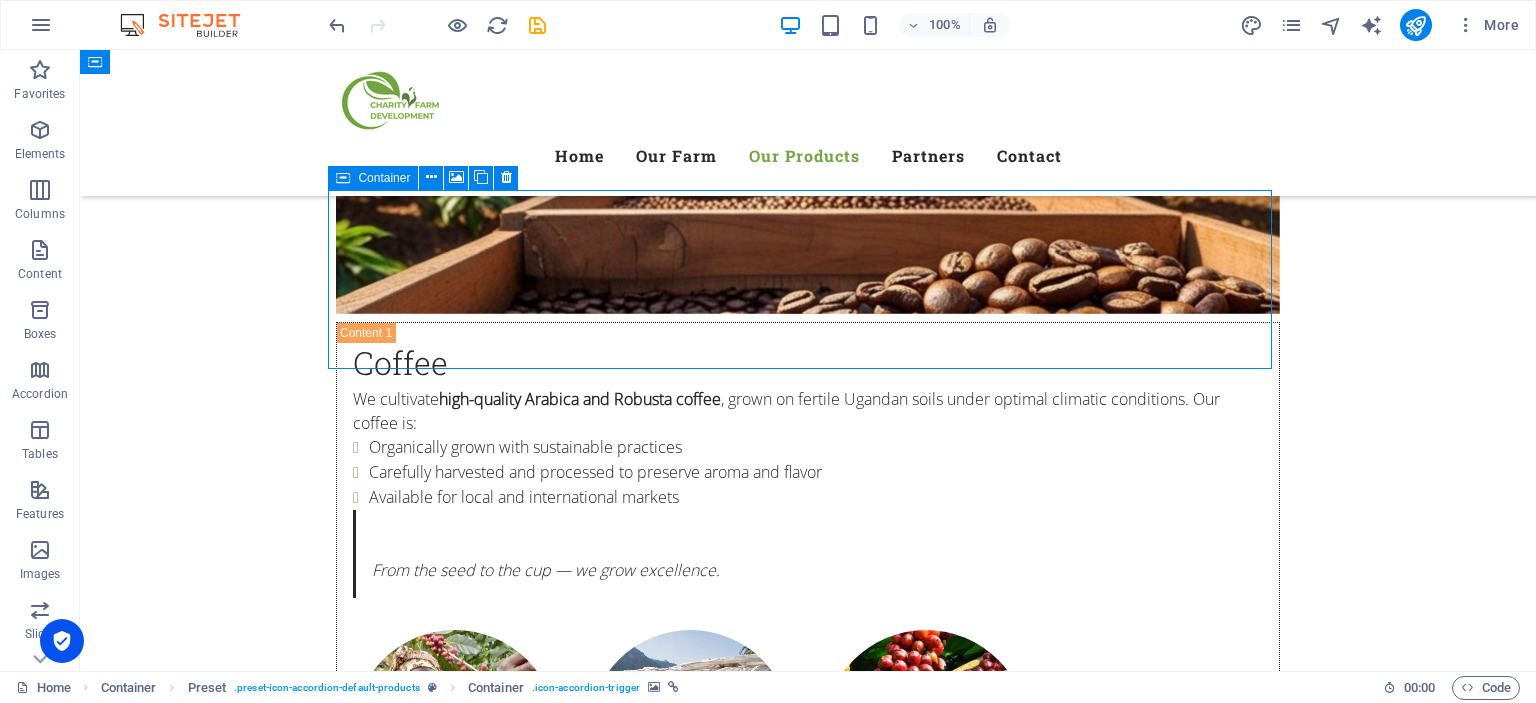 click on ".fa-secondary{opacity:.4} Apple Banana (Sukalindizi)" at bounding box center (808, 1853) 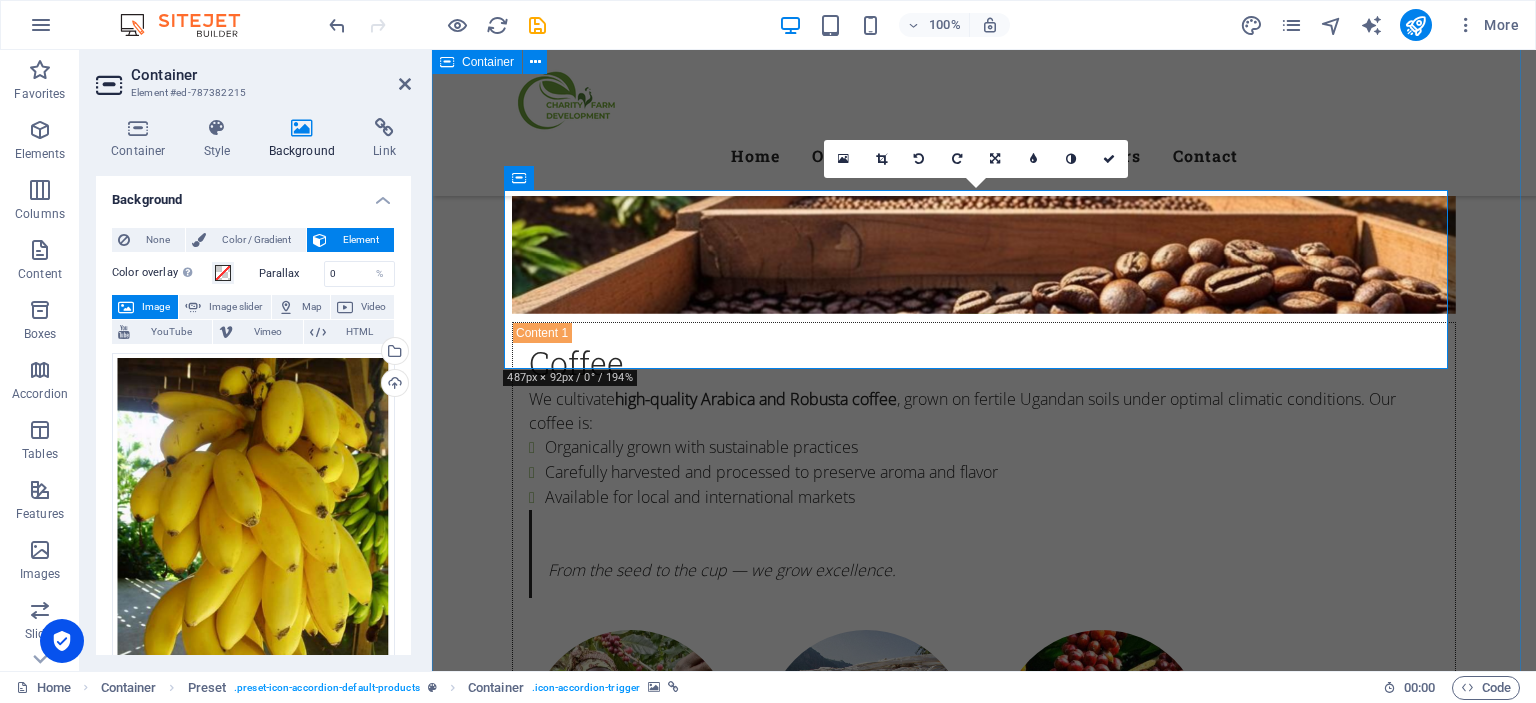 click on "Our  Products What we offer We specialize in  high-value crops  and  poultry production , ensuring both quality and consistency in everything we grow and raise  COffee Coffee We cultivate  high-quality Arabica and Robusta coffee , grown on fertile Ugandan soils under optimal climatic conditions. Our coffee is: Organically grown with sustainable practices Carefully harvested and processed to preserve aroma and flavor Available for local and international markets From the seed to the cup — we grow excellence. Soyabean Soyabean Soybeans are a key crop in our sustainability mission. We grow  non-GMO, protein-rich soybeans  used for: Animal feed production Human consumption Agricultural value addition We work with local cooperatives to support value chain development and promote food security. .fa-secondary{opacity:.4} Apple Banana (Sukalindizi) Apple Banana (Sukalindizi) Known locally as  Sukalindizi , this sweet, nutritious banana is a [DEMOGRAPHIC_DATA] favorite. We produce: Pesticide-free, naturally ripened bananas" at bounding box center (984, 1864) 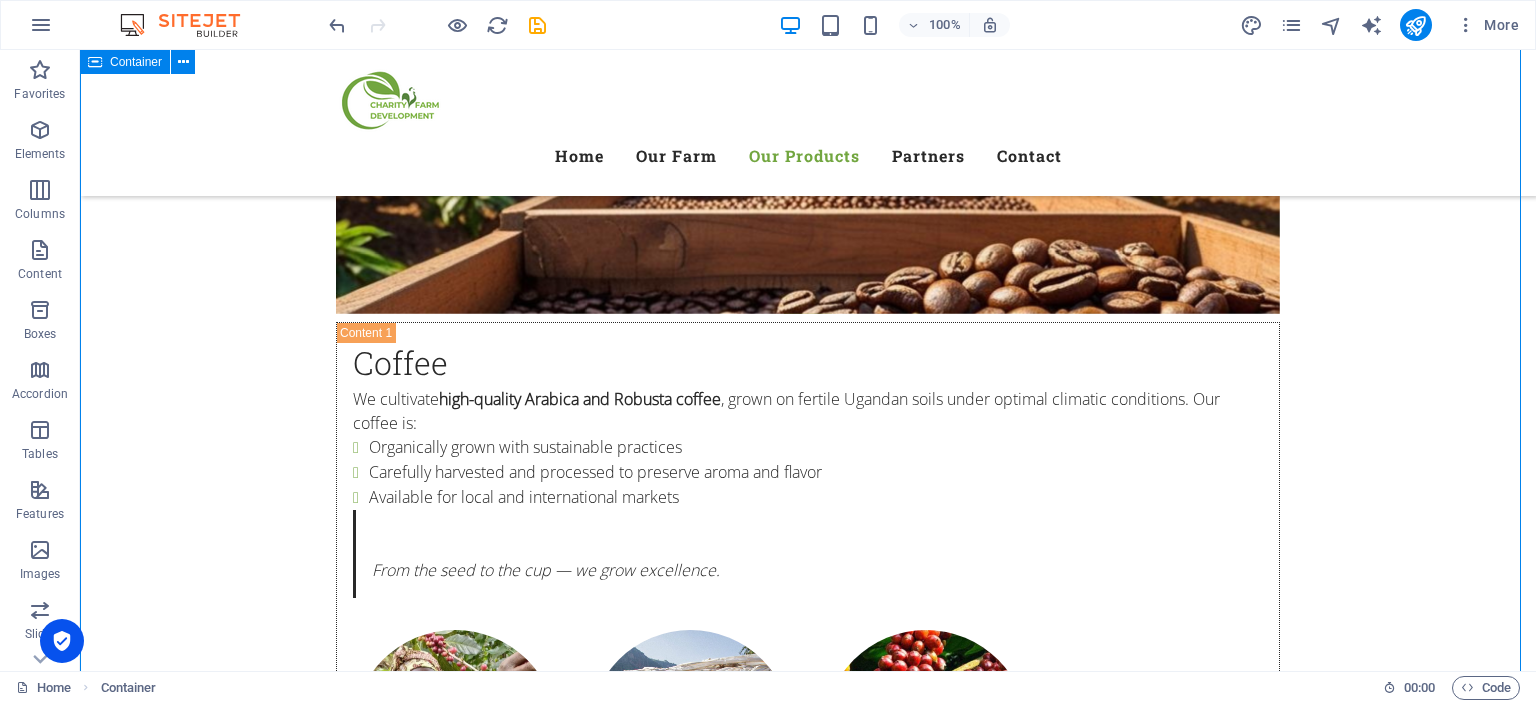 click on "Our  Products What we offer We specialize in  high-value crops  and  poultry production , ensuring both quality and consistency in everything we grow and raise  COffee Coffee We cultivate  high-quality Arabica and Robusta coffee , grown on fertile Ugandan soils under optimal climatic conditions. Our coffee is: Organically grown with sustainable practices Carefully harvested and processed to preserve aroma and flavor Available for local and international markets From the seed to the cup — we grow excellence. Soyabean Soyabean Soybeans are a key crop in our sustainability mission. We grow  non-GMO, protein-rich soybeans  used for: Animal feed production Human consumption Agricultural value addition We work with local cooperatives to support value chain development and promote food security. .fa-secondary{opacity:.4} Apple Banana (Sukalindizi) Apple Banana (Sukalindizi) Known locally as  Sukalindizi , this sweet, nutritious banana is a [DEMOGRAPHIC_DATA] favorite. We produce: Pesticide-free, naturally ripened bananas" at bounding box center [808, 1864] 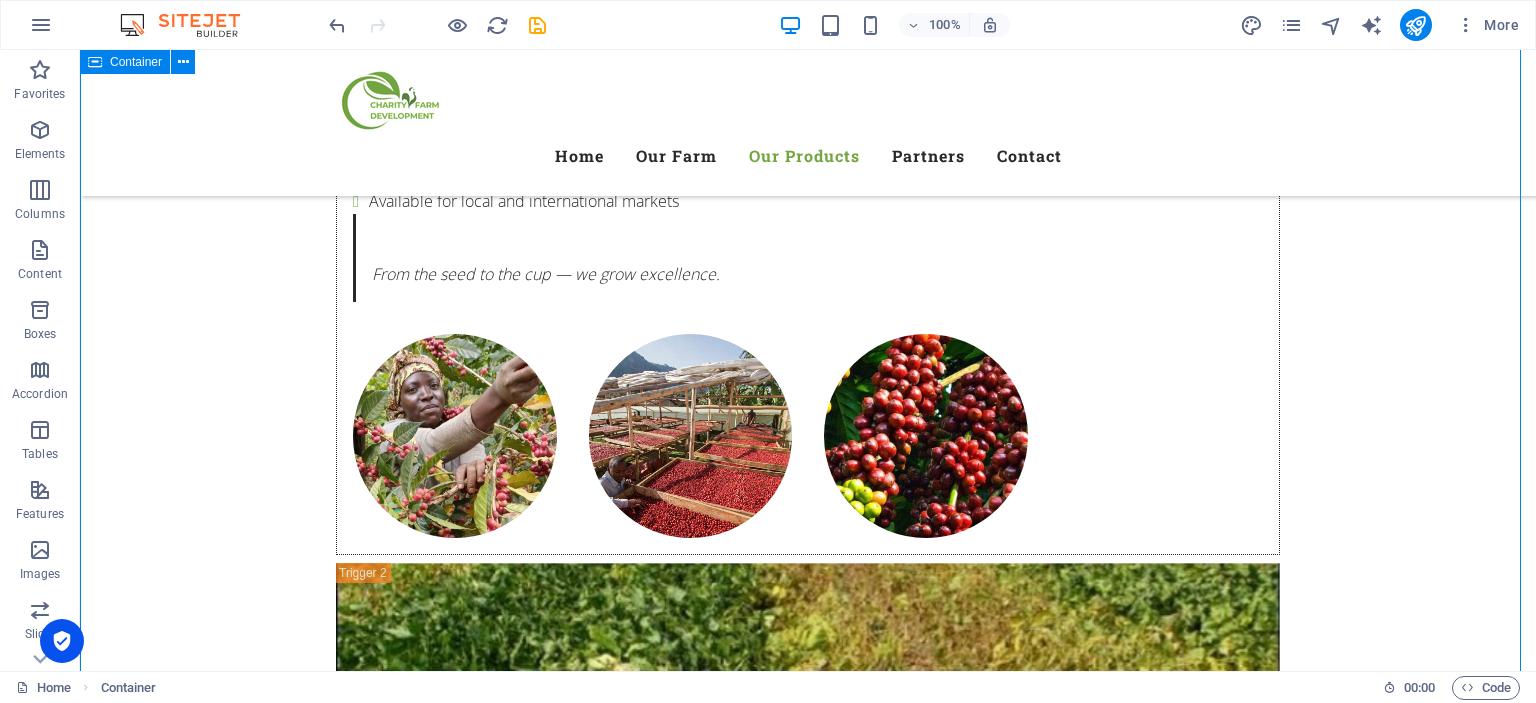scroll, scrollTop: 3276, scrollLeft: 0, axis: vertical 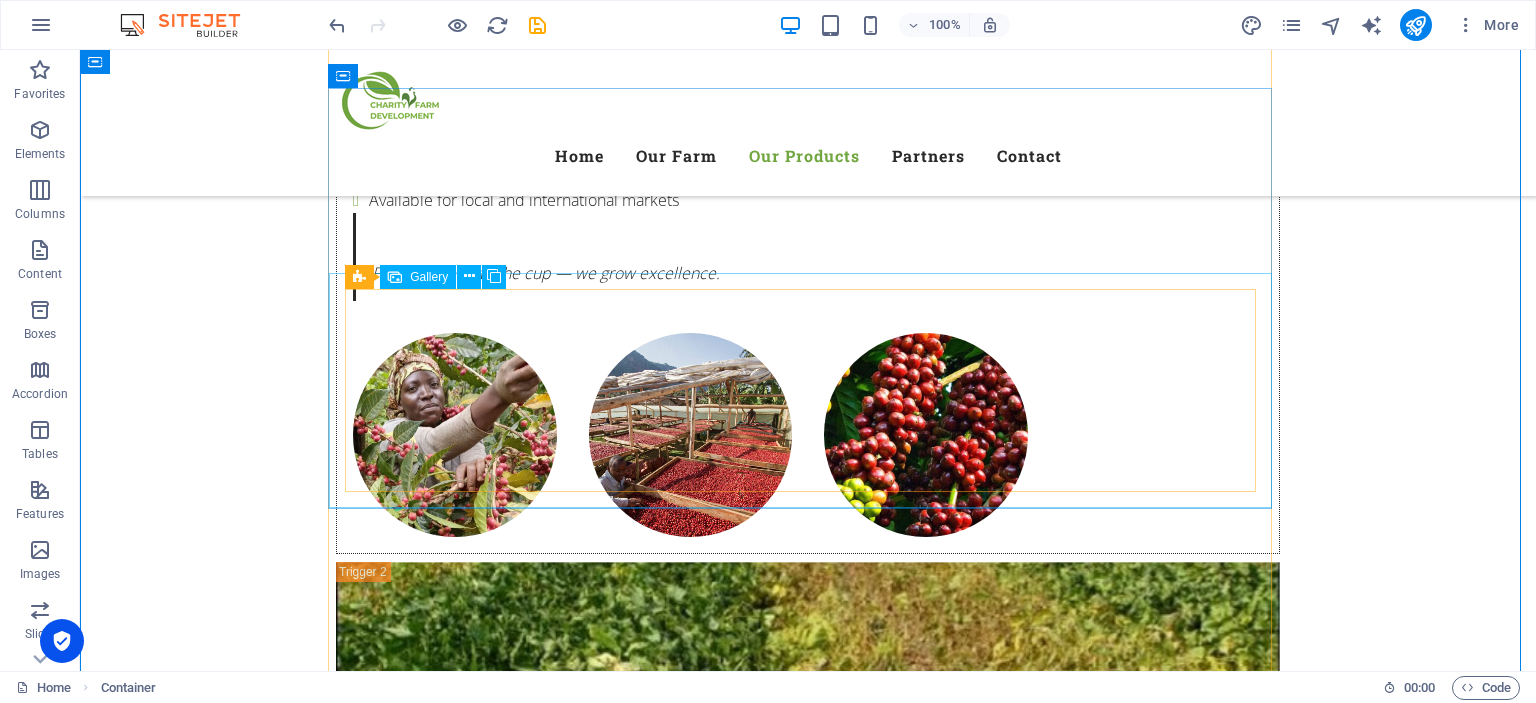 click at bounding box center [1162, 1936] 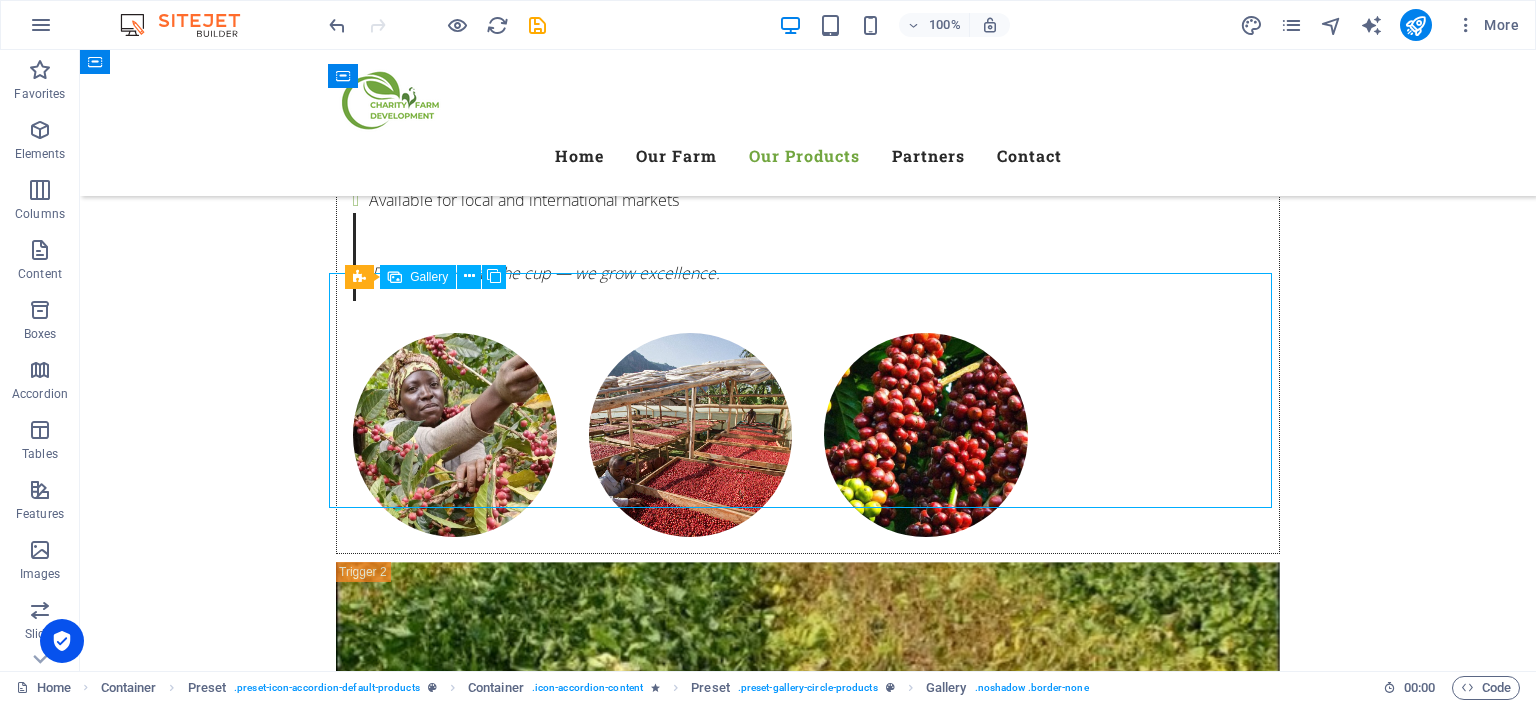 click at bounding box center [1162, 1936] 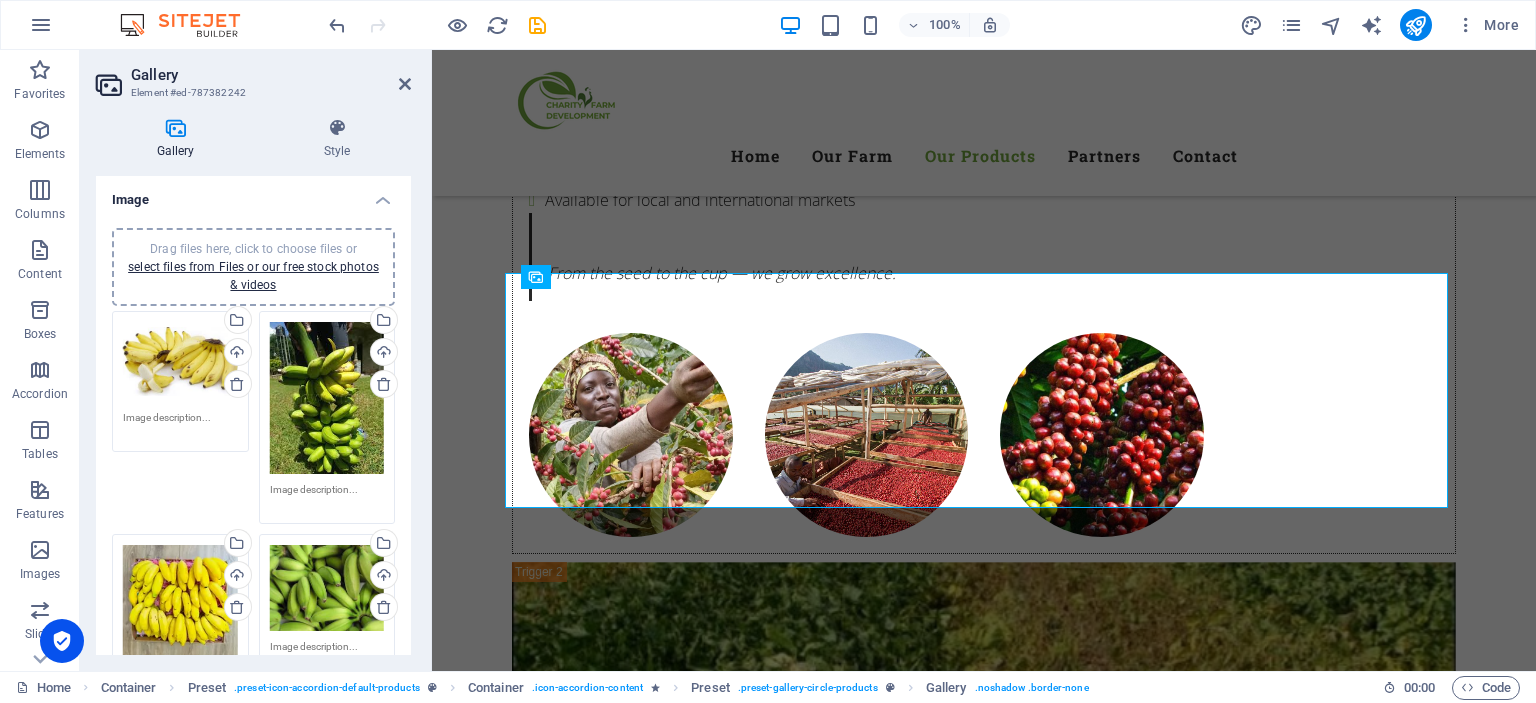 click on "Drag files here, click to choose files or select files from Files or our free stock photos & videos" at bounding box center [327, 588] 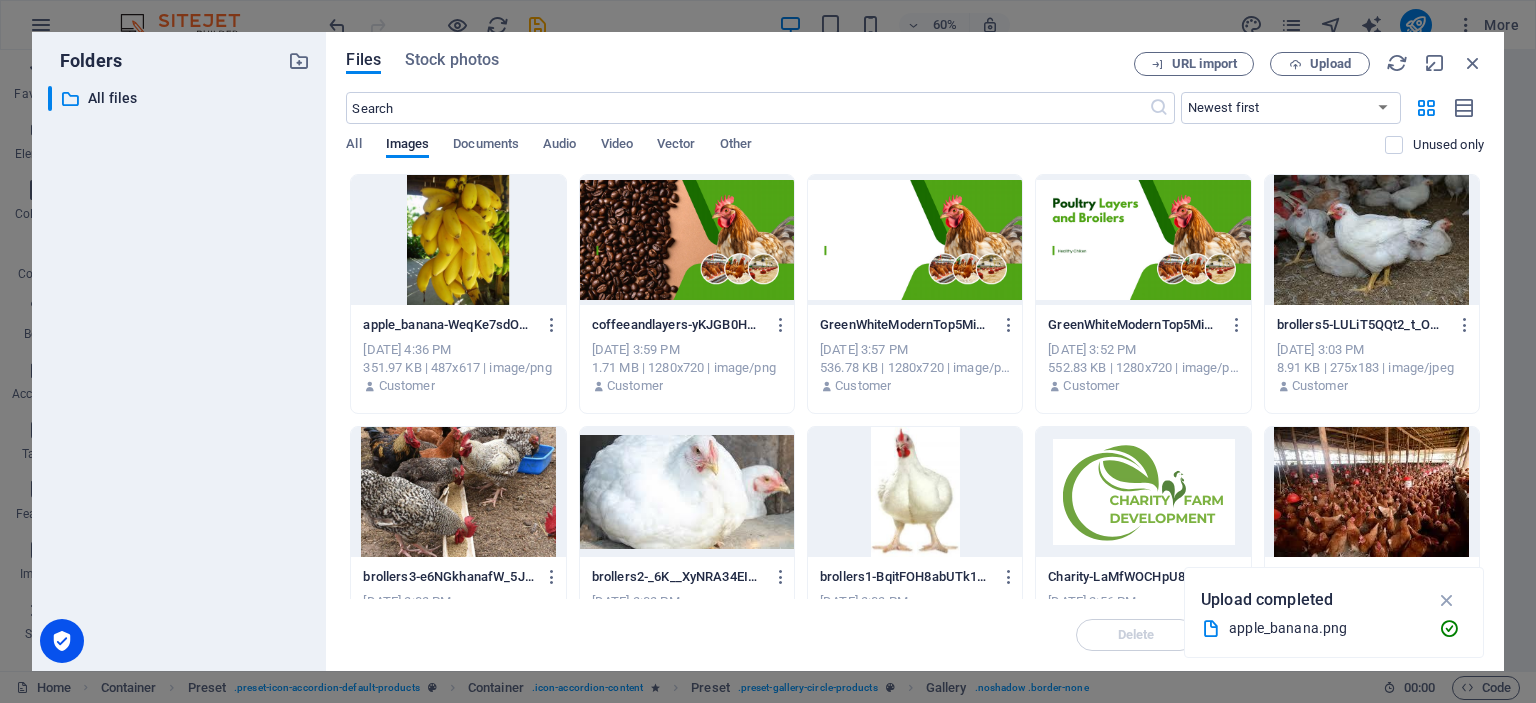 click at bounding box center (458, 240) 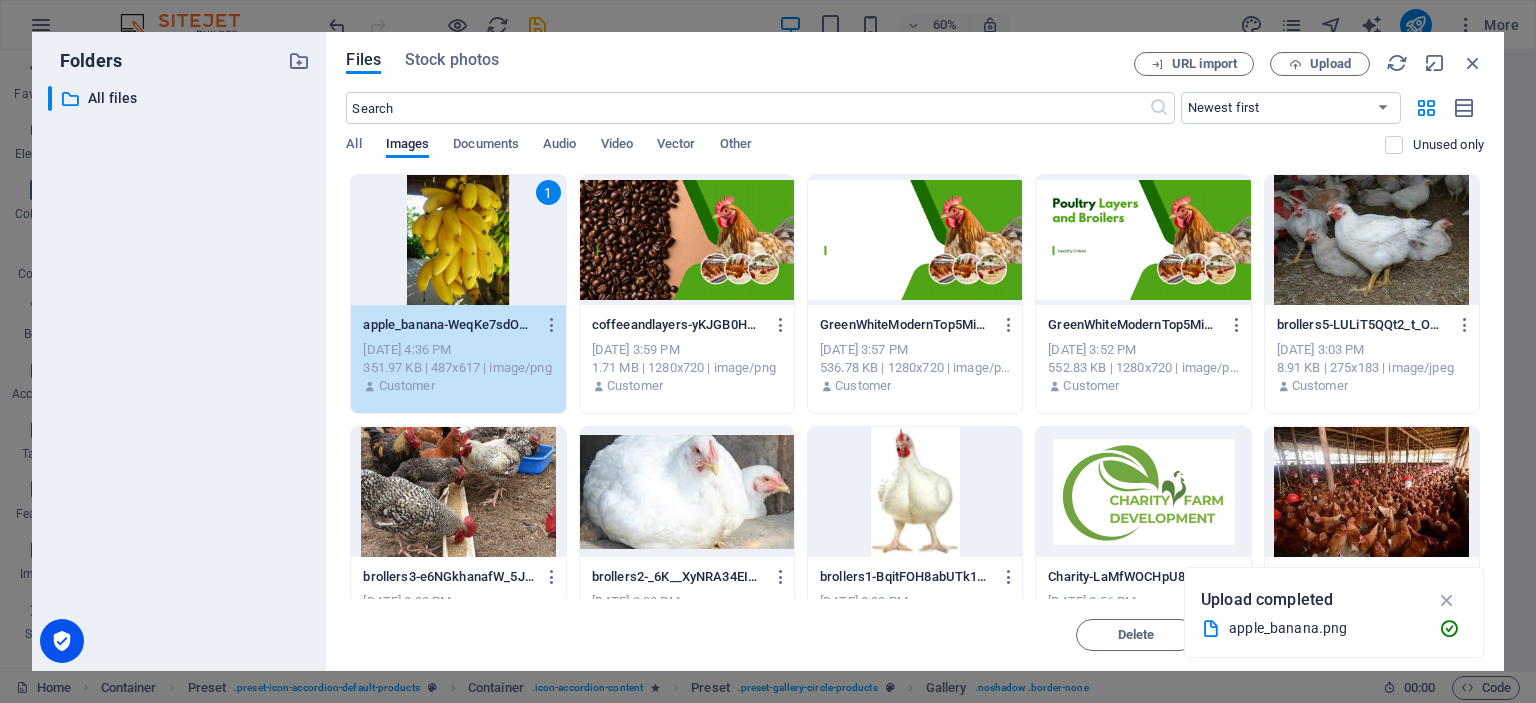 click on "1" at bounding box center [458, 240] 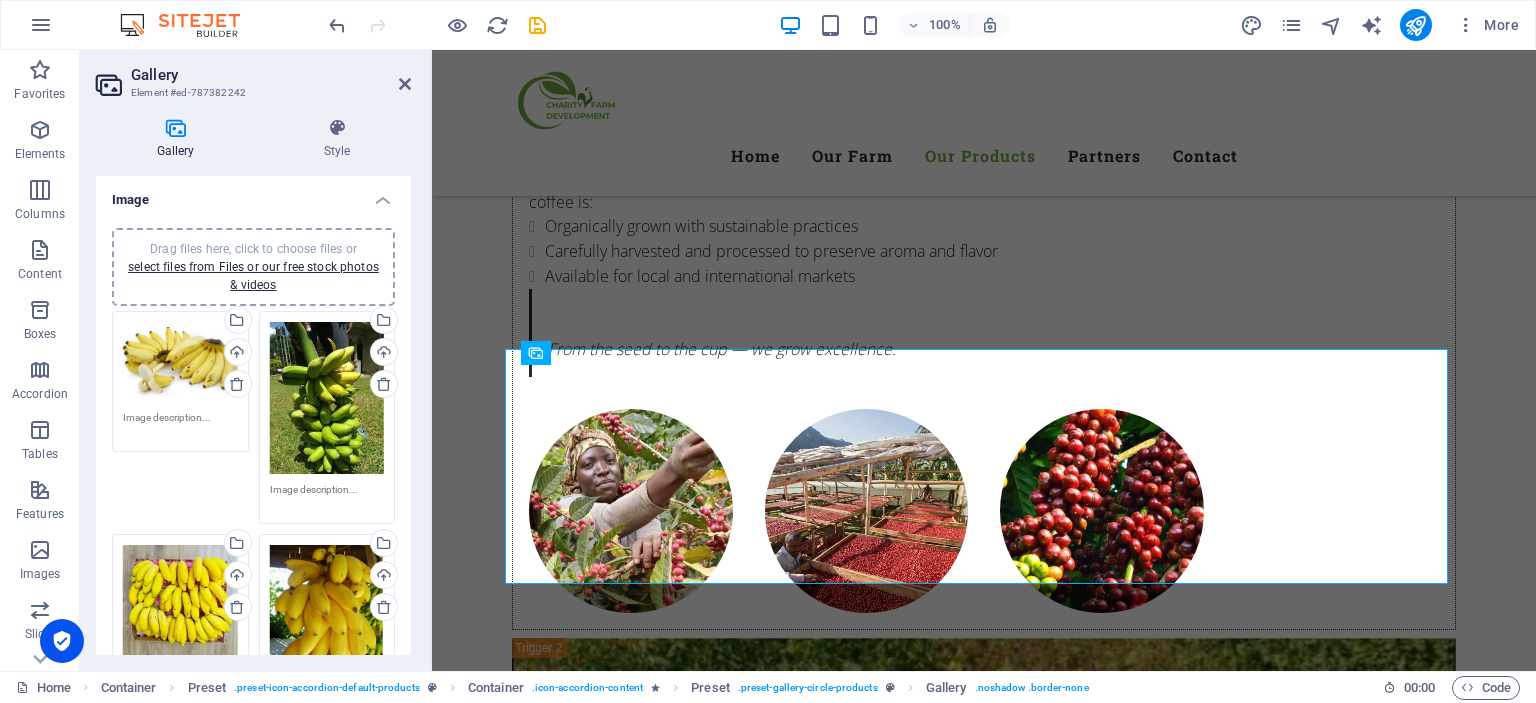 scroll, scrollTop: 3200, scrollLeft: 0, axis: vertical 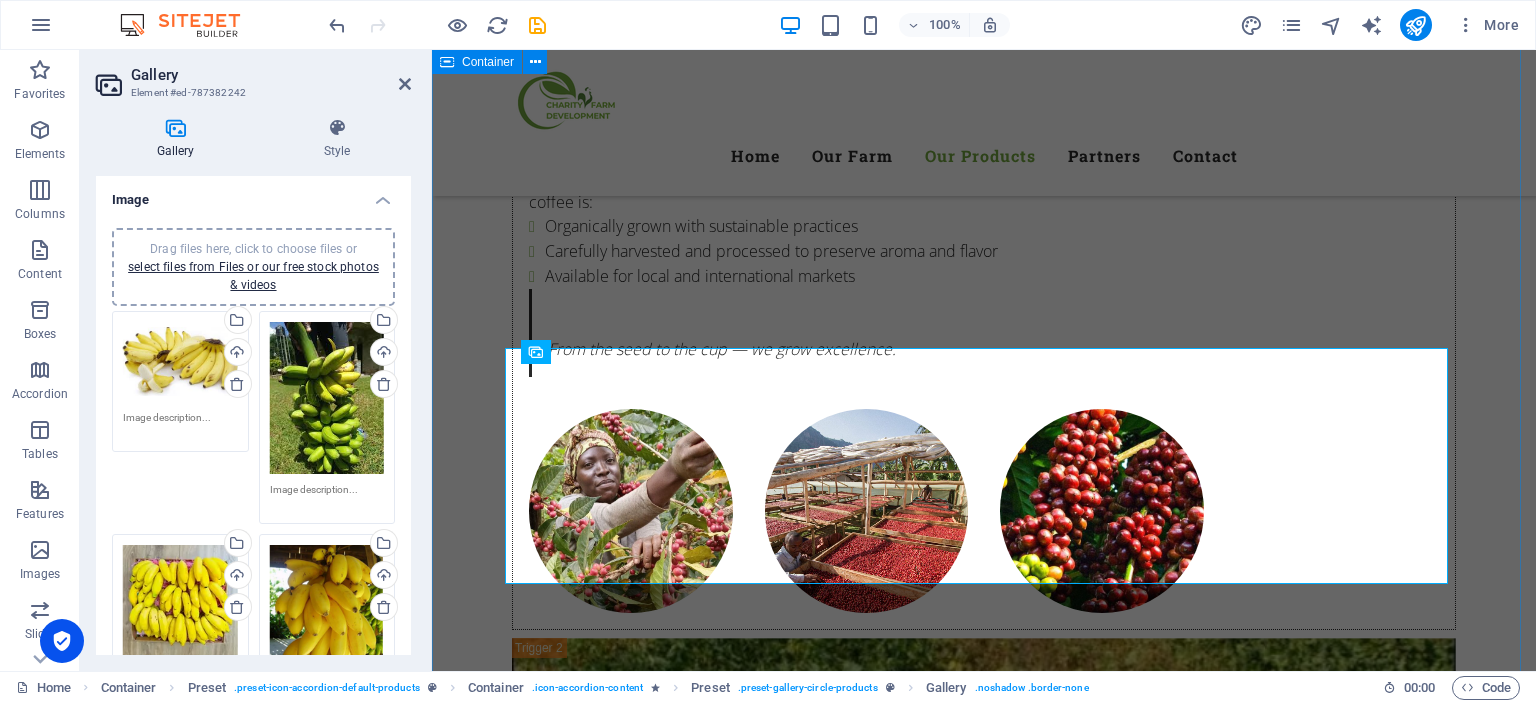 click on "Our  Products What we offer We specialize in  high-value crops  and  poultry production , ensuring both quality and consistency in everything we grow and raise  COffee Coffee We cultivate  high-quality Arabica and Robusta coffee , grown on fertile Ugandan soils under optimal climatic conditions. Our coffee is: Organically grown with sustainable practices Carefully harvested and processed to preserve aroma and flavor Available for local and international markets From the seed to the cup — we grow excellence. Soyabean Soyabean Soybeans are a key crop in our sustainability mission. We grow  non-GMO, protein-rich soybeans  used for: Animal feed production Human consumption Agricultural value addition We work with local cooperatives to support value chain development and promote food security. .fa-secondary{opacity:.4} Apple Banana (Sukalindizi) Apple Banana (Sukalindizi) Known locally as  Sukalindizi , this sweet, nutritious banana is a [DEMOGRAPHIC_DATA] favorite. We produce: Pesticide-free, naturally ripened bananas" at bounding box center (984, 1643) 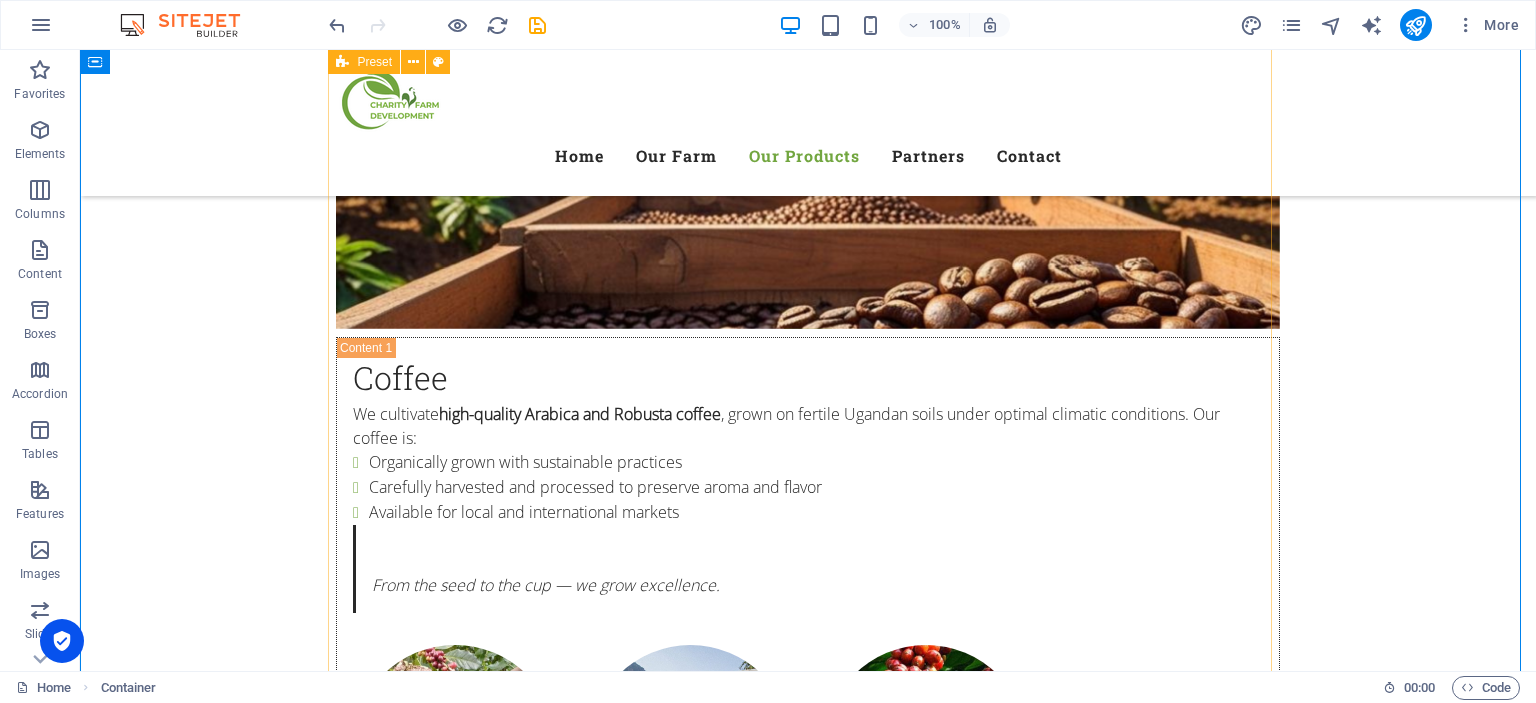 scroll, scrollTop: 2917, scrollLeft: 0, axis: vertical 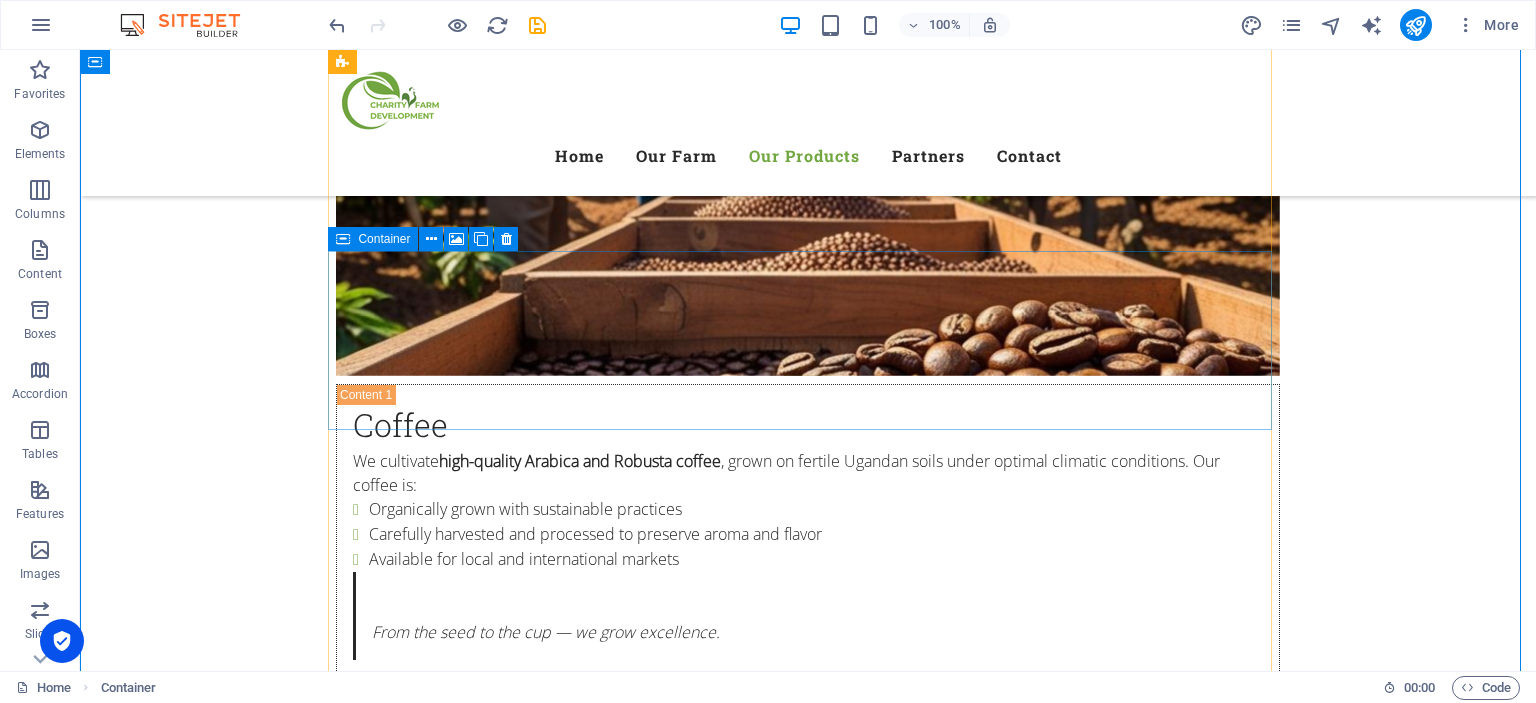 click on ".fa-secondary{opacity:.4} Apple Banana (Sukalindizi)" at bounding box center [808, 1915] 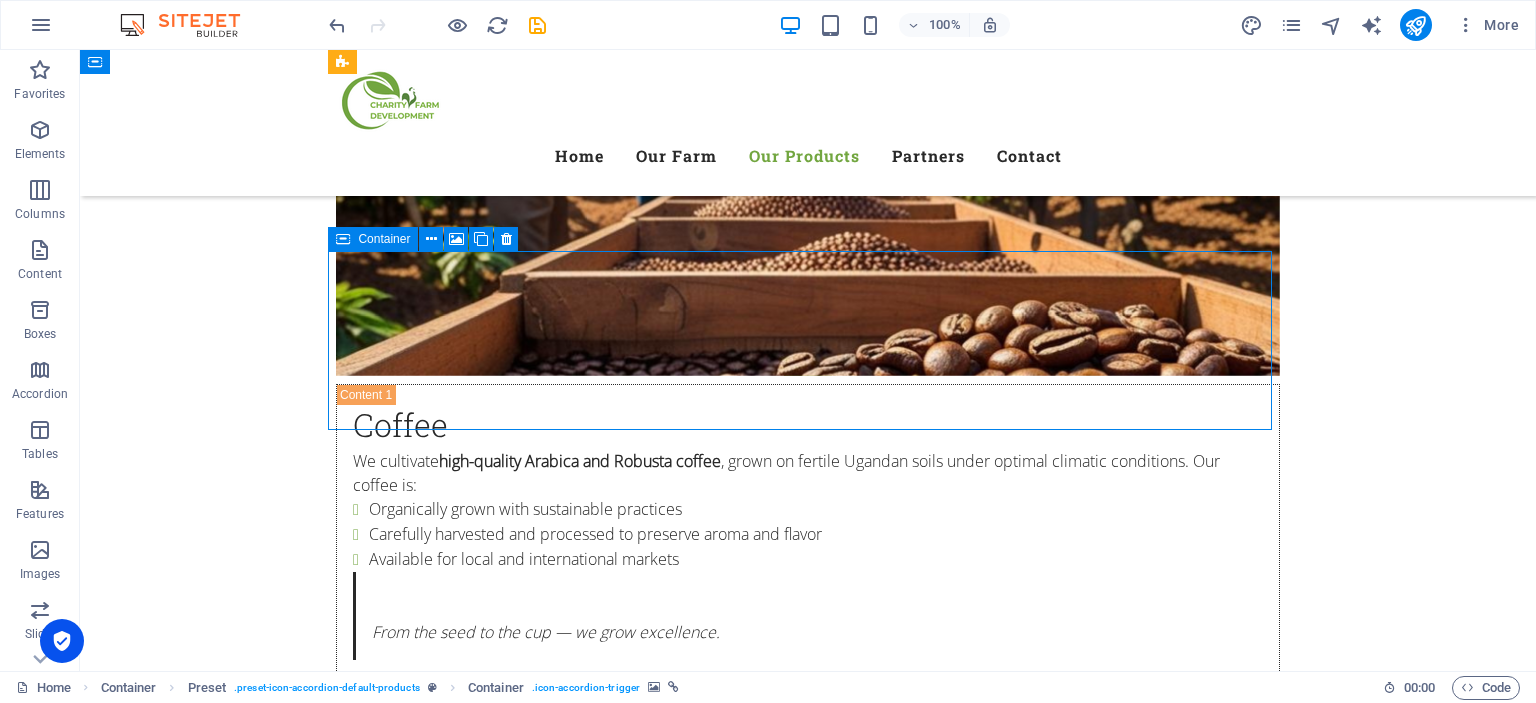 click on ".fa-secondary{opacity:.4} Apple Banana (Sukalindizi)" at bounding box center (808, 1915) 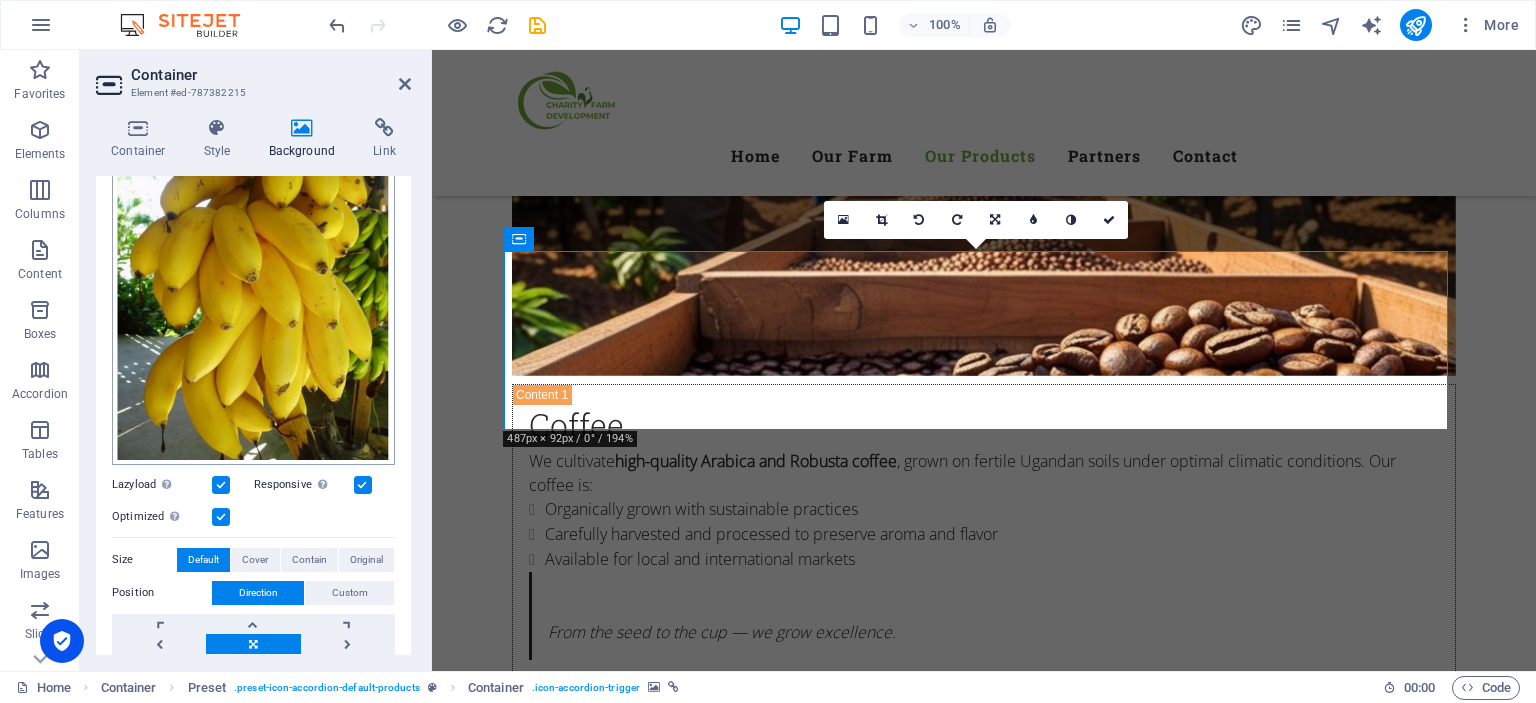 scroll, scrollTop: 267, scrollLeft: 0, axis: vertical 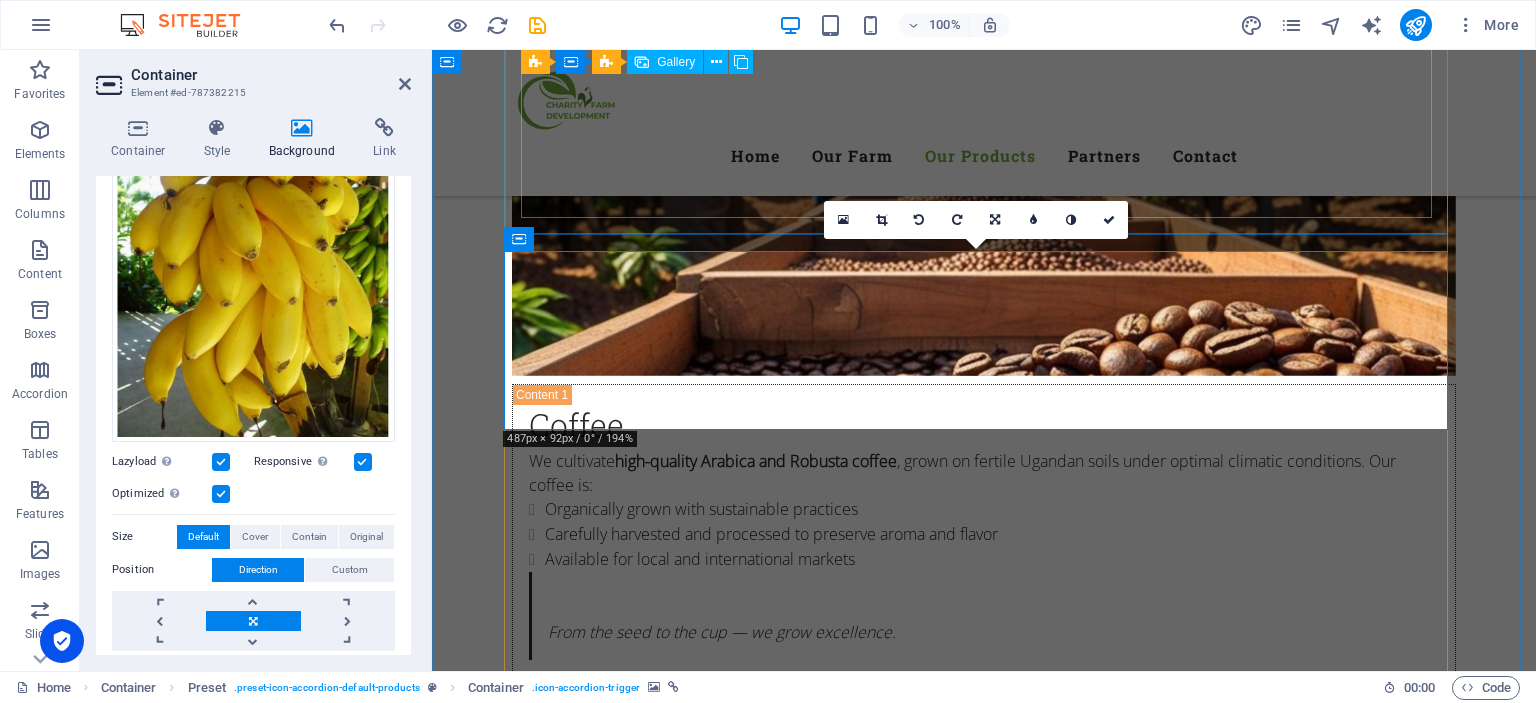 click at bounding box center [984, 1545] 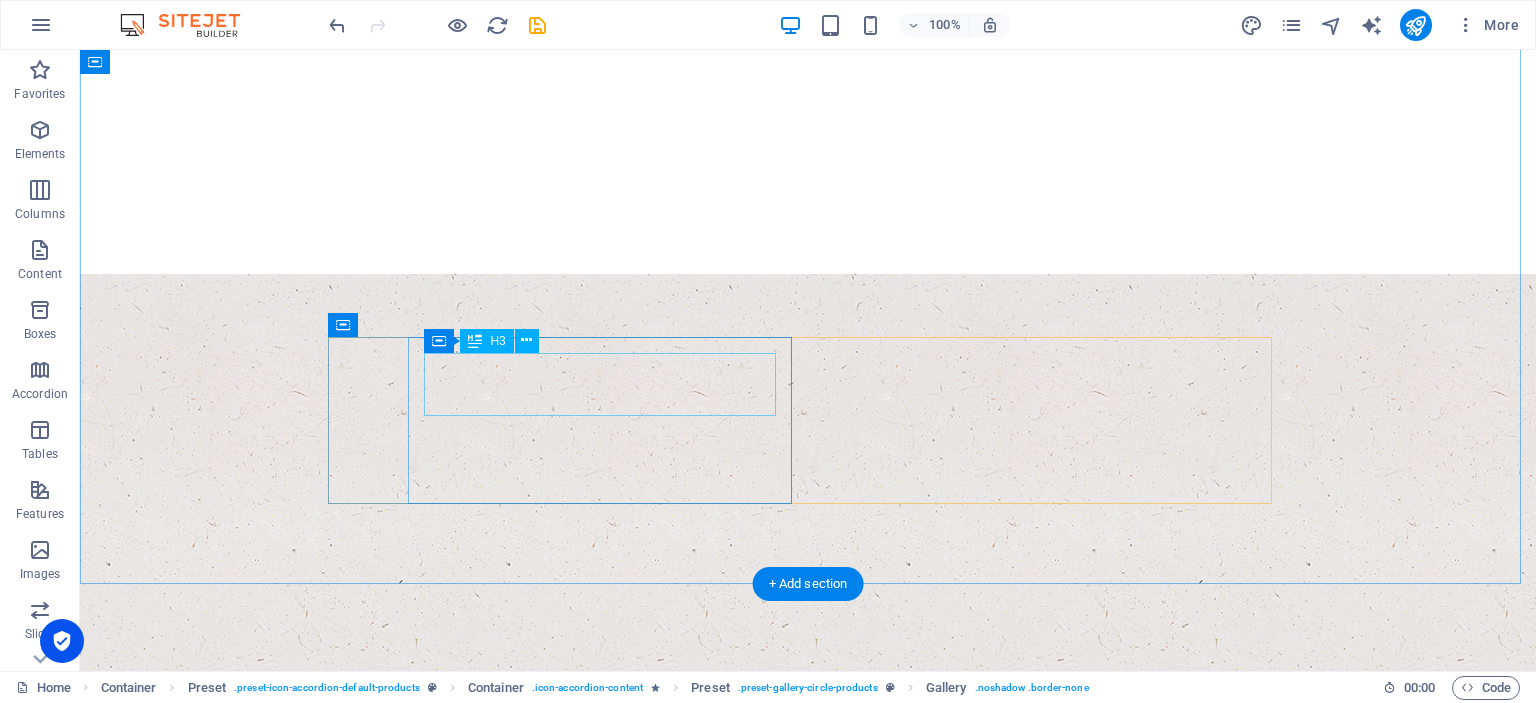 scroll, scrollTop: 0, scrollLeft: 0, axis: both 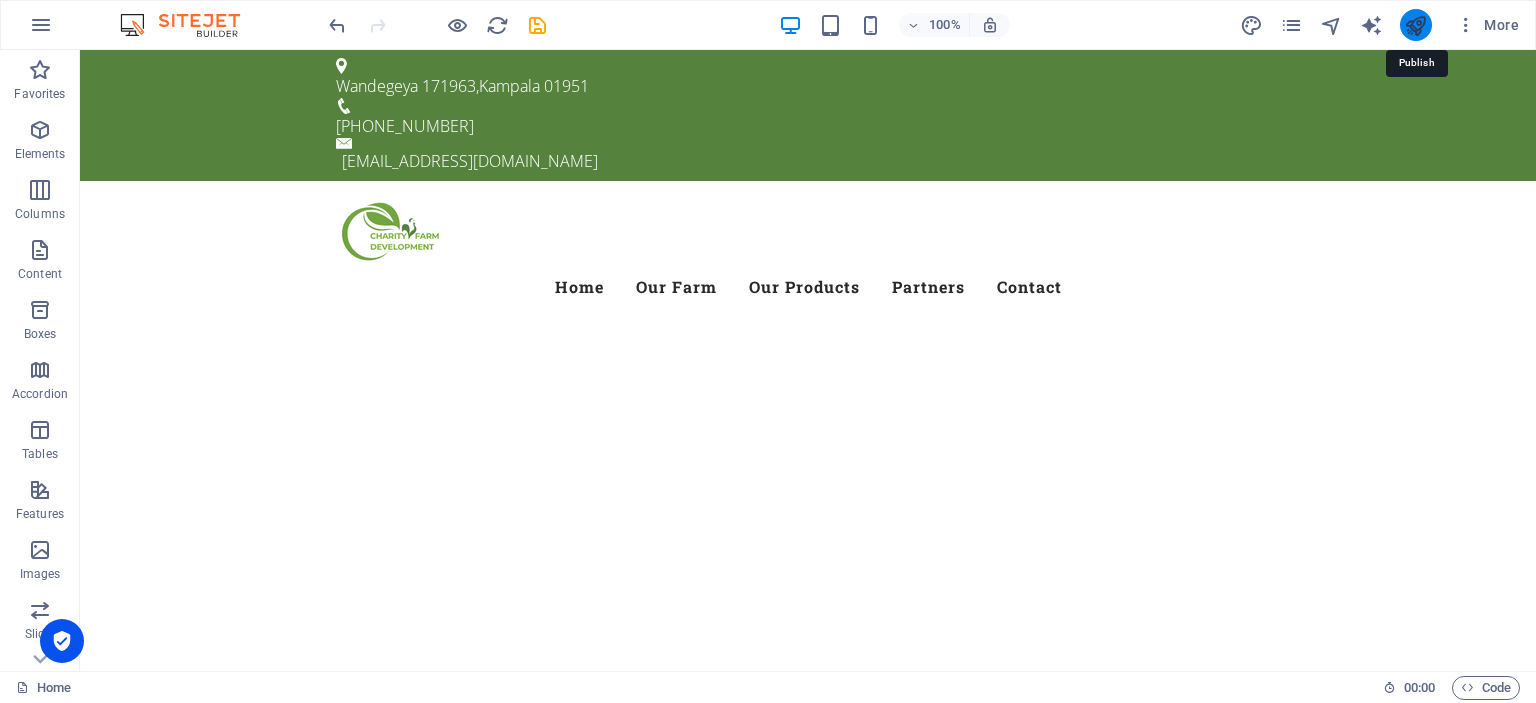 click at bounding box center (1415, 25) 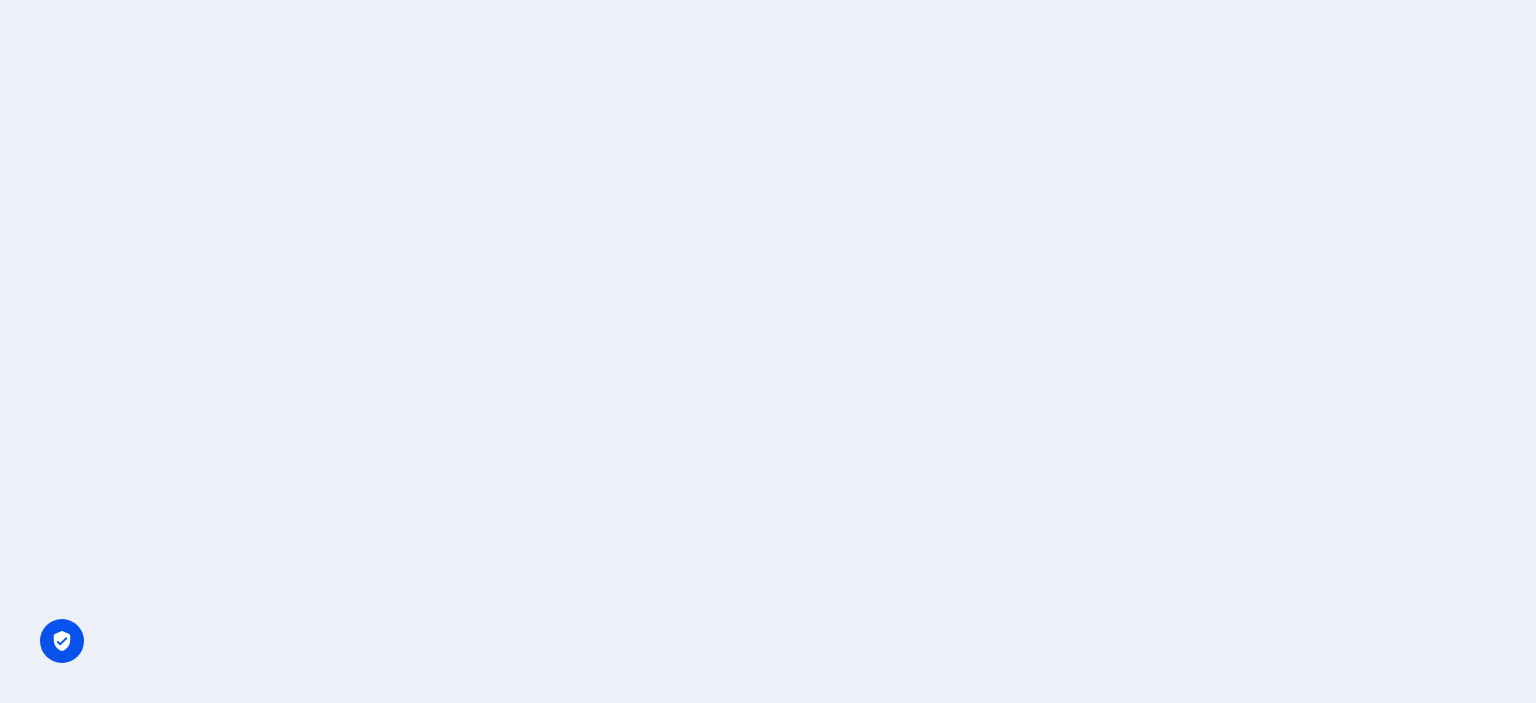 scroll, scrollTop: 0, scrollLeft: 0, axis: both 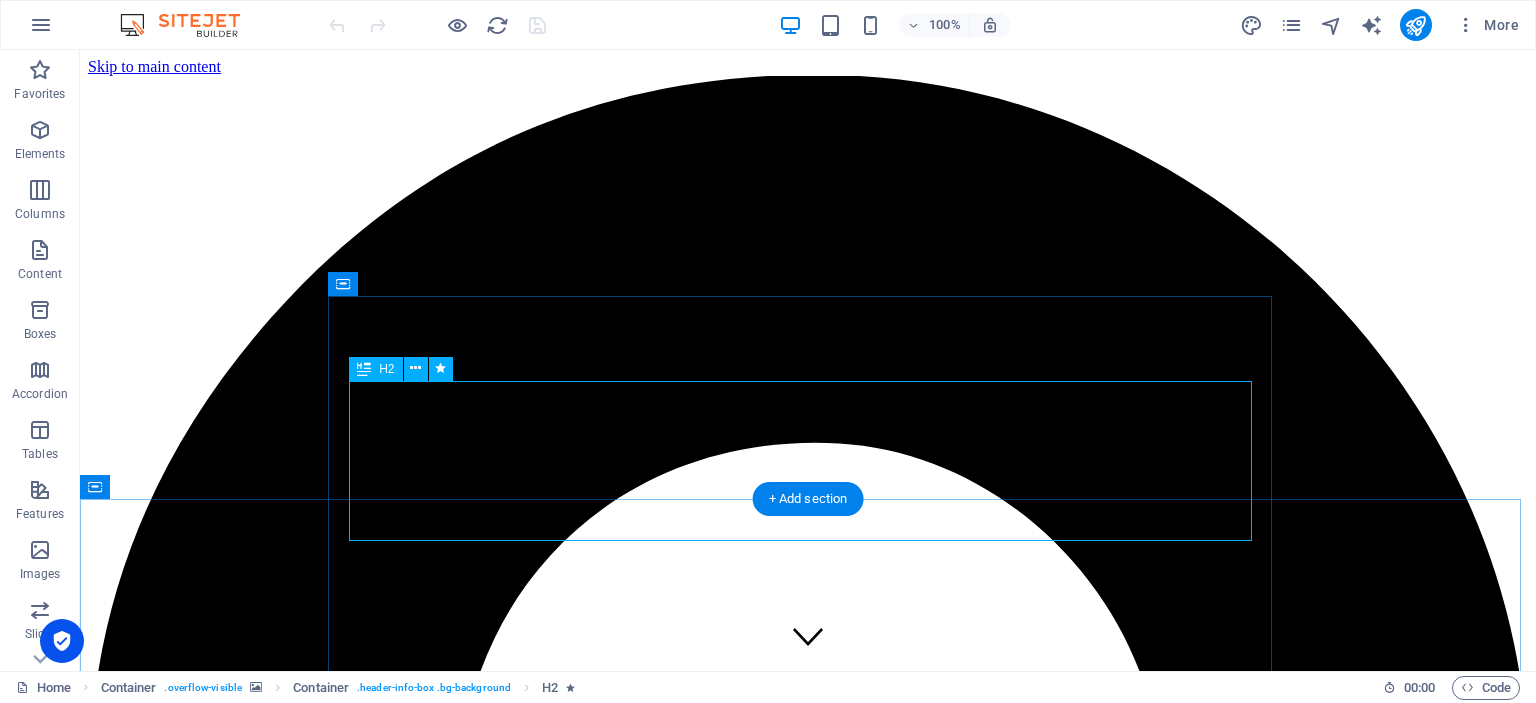 click on "Welcome to the  Charity Farm Development LTD" at bounding box center (808, 8220) 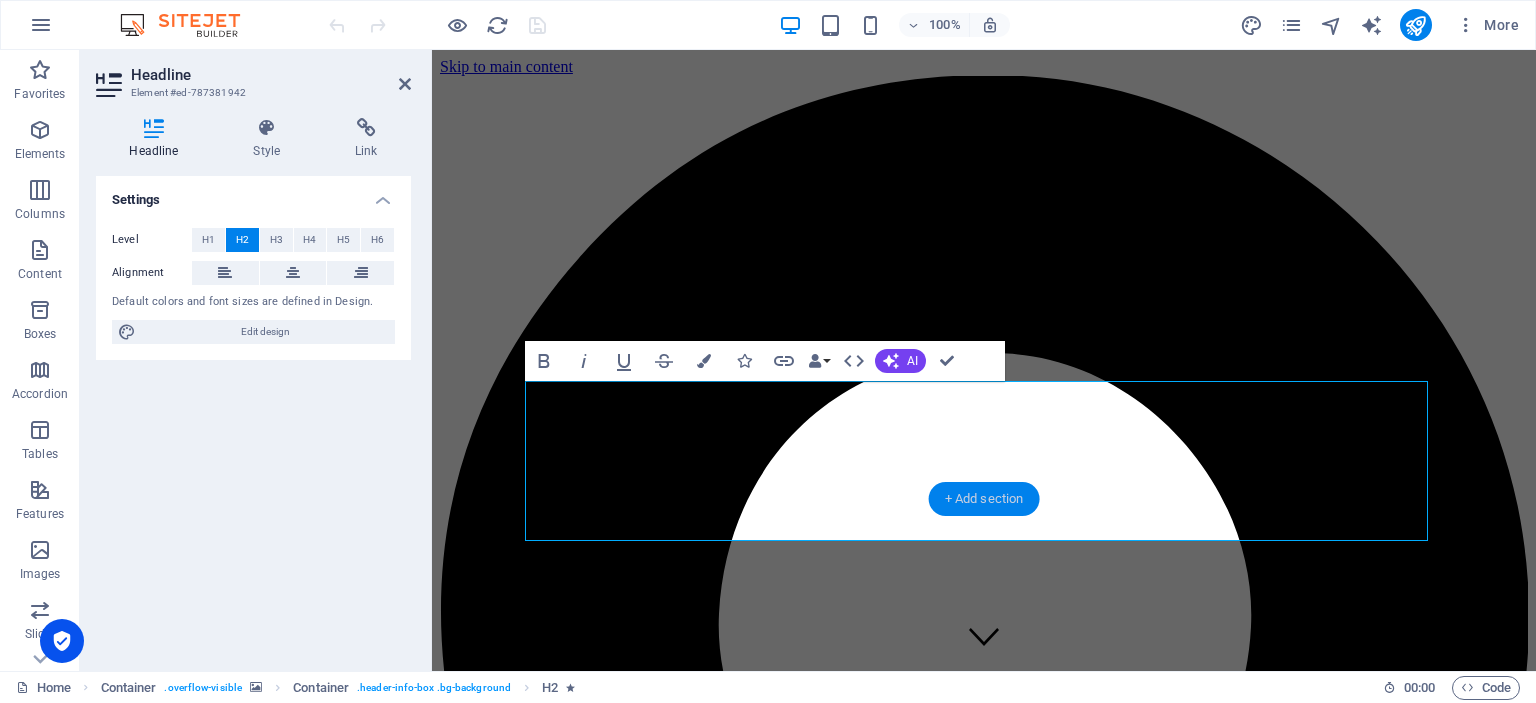 drag, startPoint x: 871, startPoint y: 439, endPoint x: 606, endPoint y: 426, distance: 265.31866 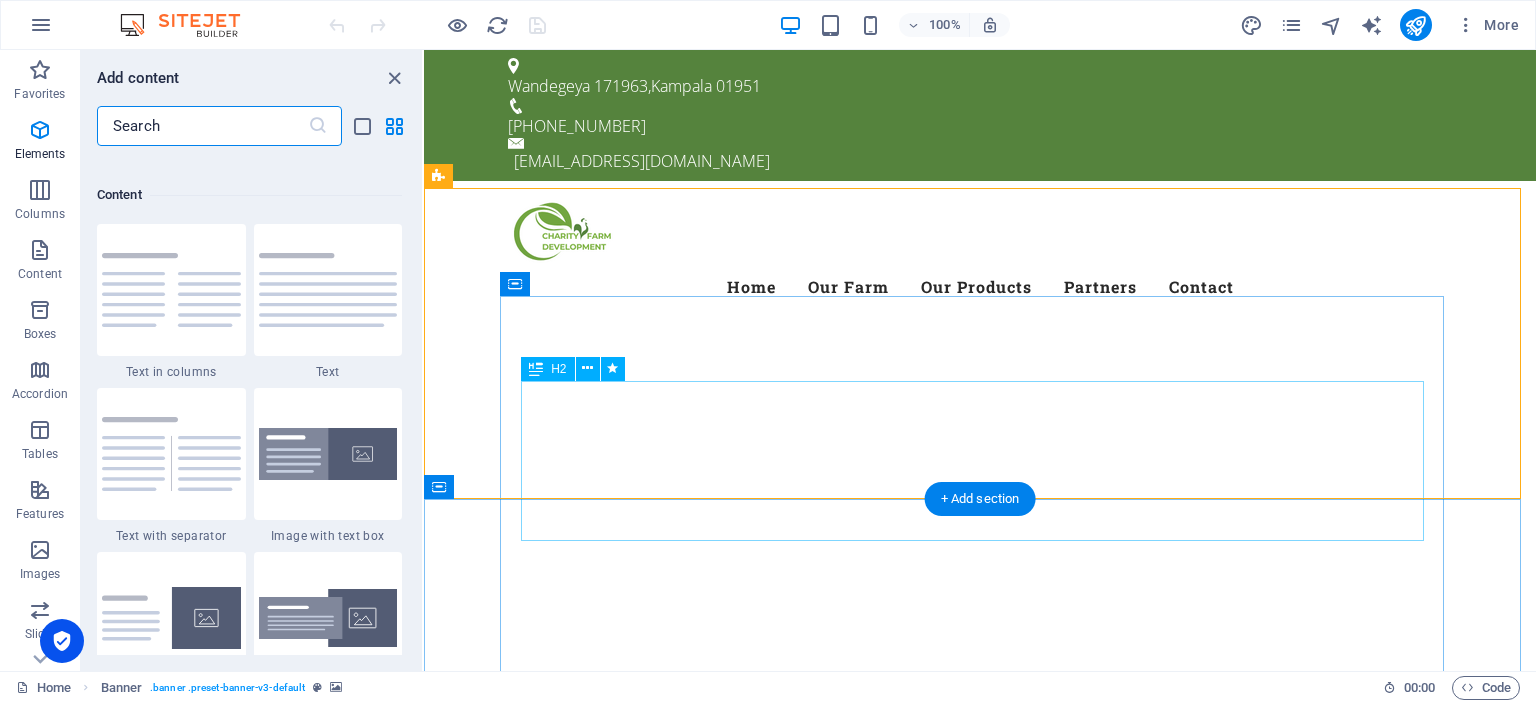 scroll, scrollTop: 3499, scrollLeft: 0, axis: vertical 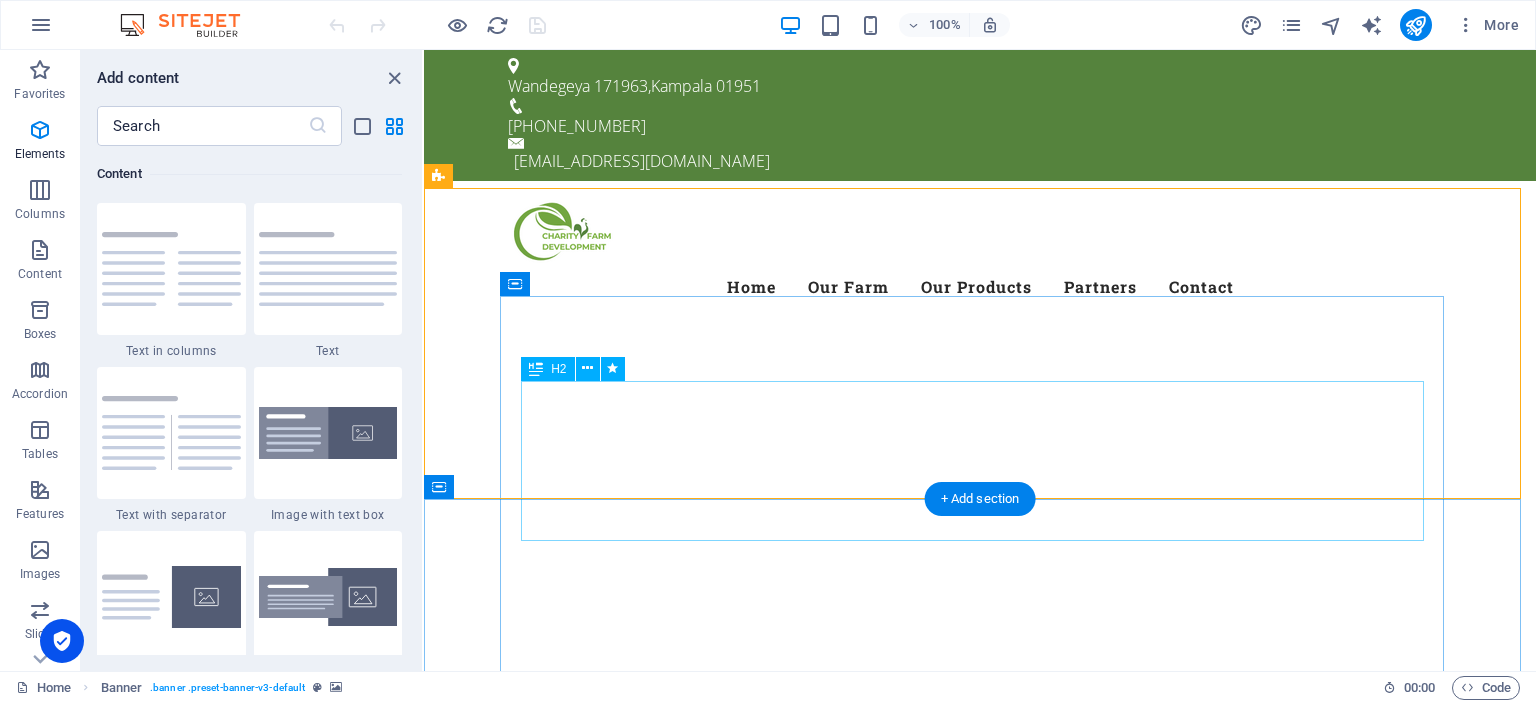click on "Welcome to the  Charity Farm Development LTD" at bounding box center (980, 1256) 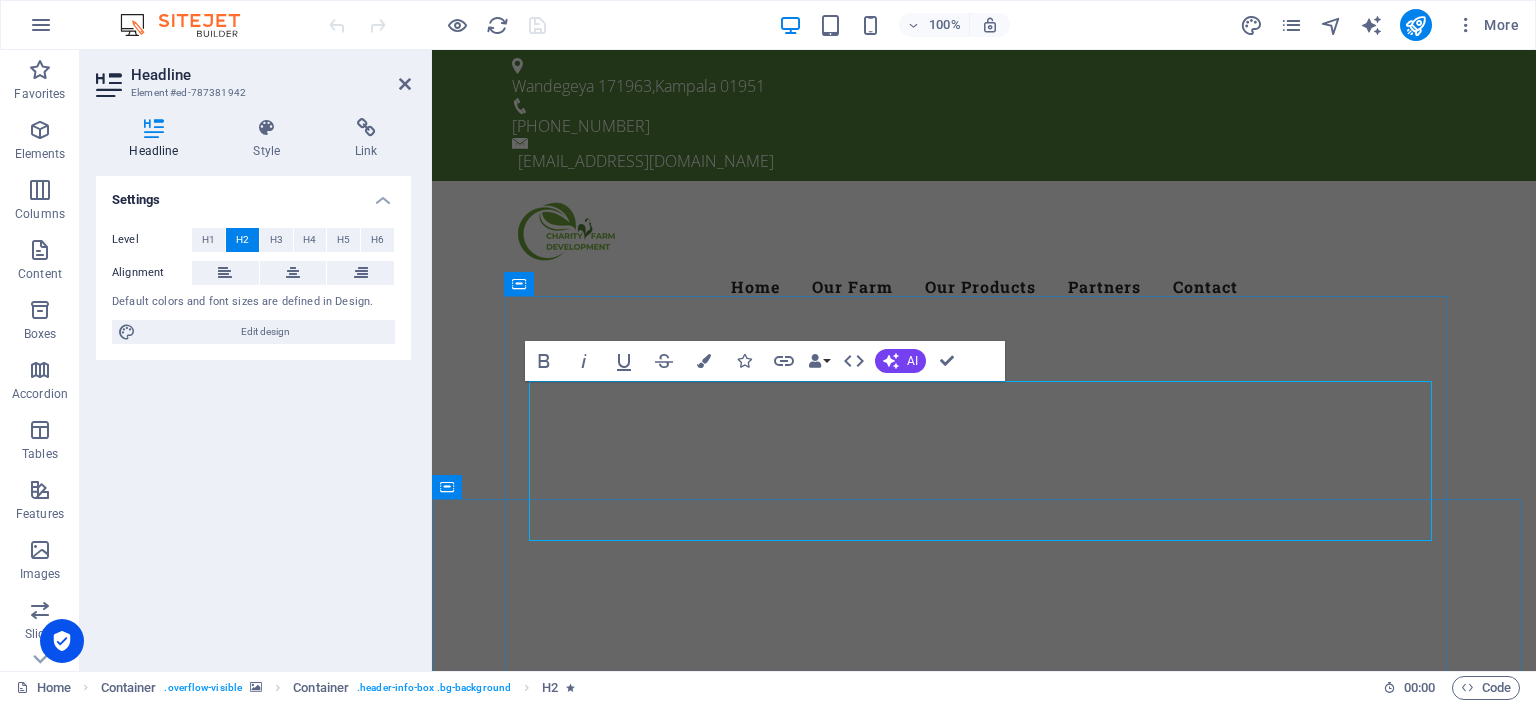 click on "Welcome to the  Charity Farm Development LTD Fresh. Healty. Organic Bursting with natural sweetness and rich in essential nutrients, our products are the perfect blend of  freshness, health, and sustainability learn more Best Quality Products We are Committed to delivering  premium-quality agricultural produce  — from our rich  coffee beans  to nutrient-packed  soybeans , naturally sweet  apple bananas , crisp  apples , and healthy  chicken (layers & broilers) . Every product is cultivated with precision, passion, and a promise of  excellence you can trust .  our Products" at bounding box center [984, 1450] 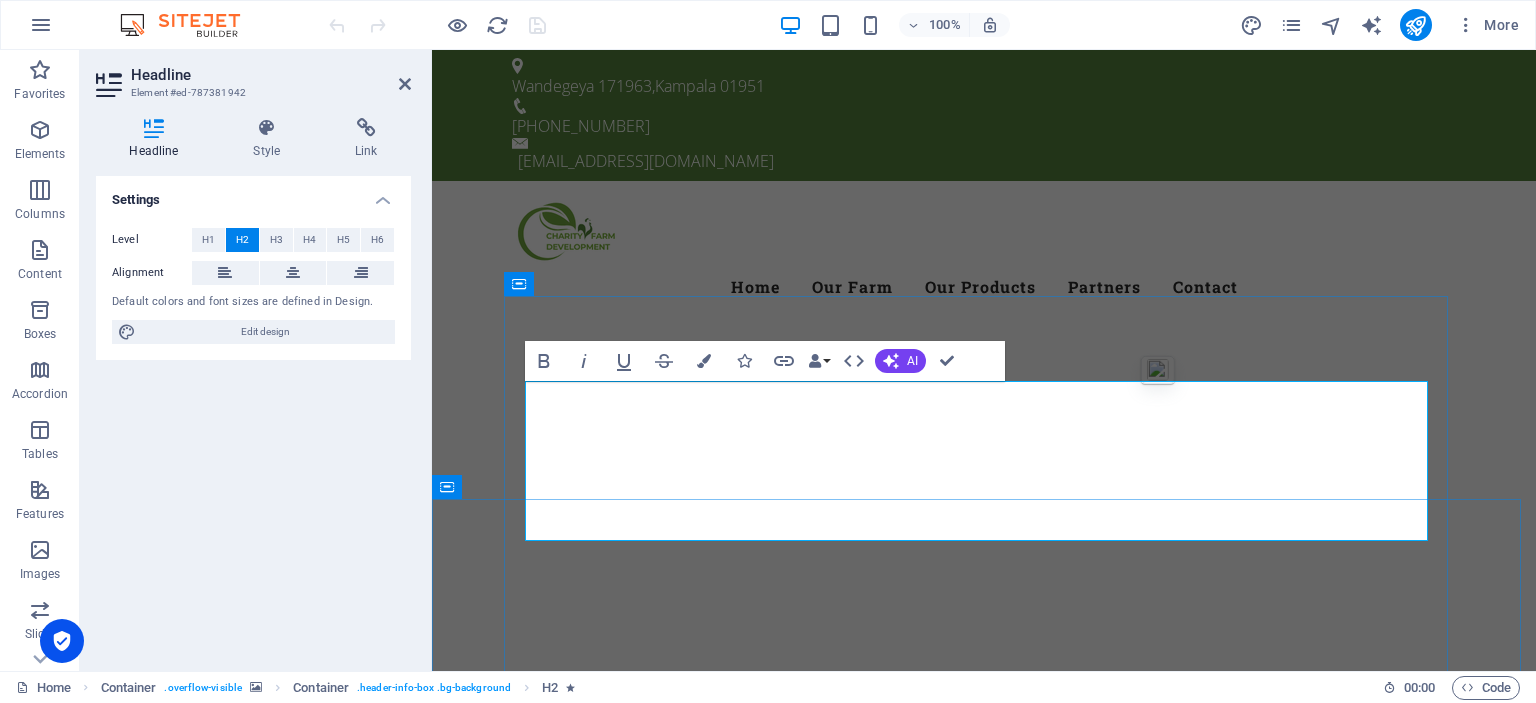 click on "Charity Farm Development LTD" at bounding box center [1070, 1247] 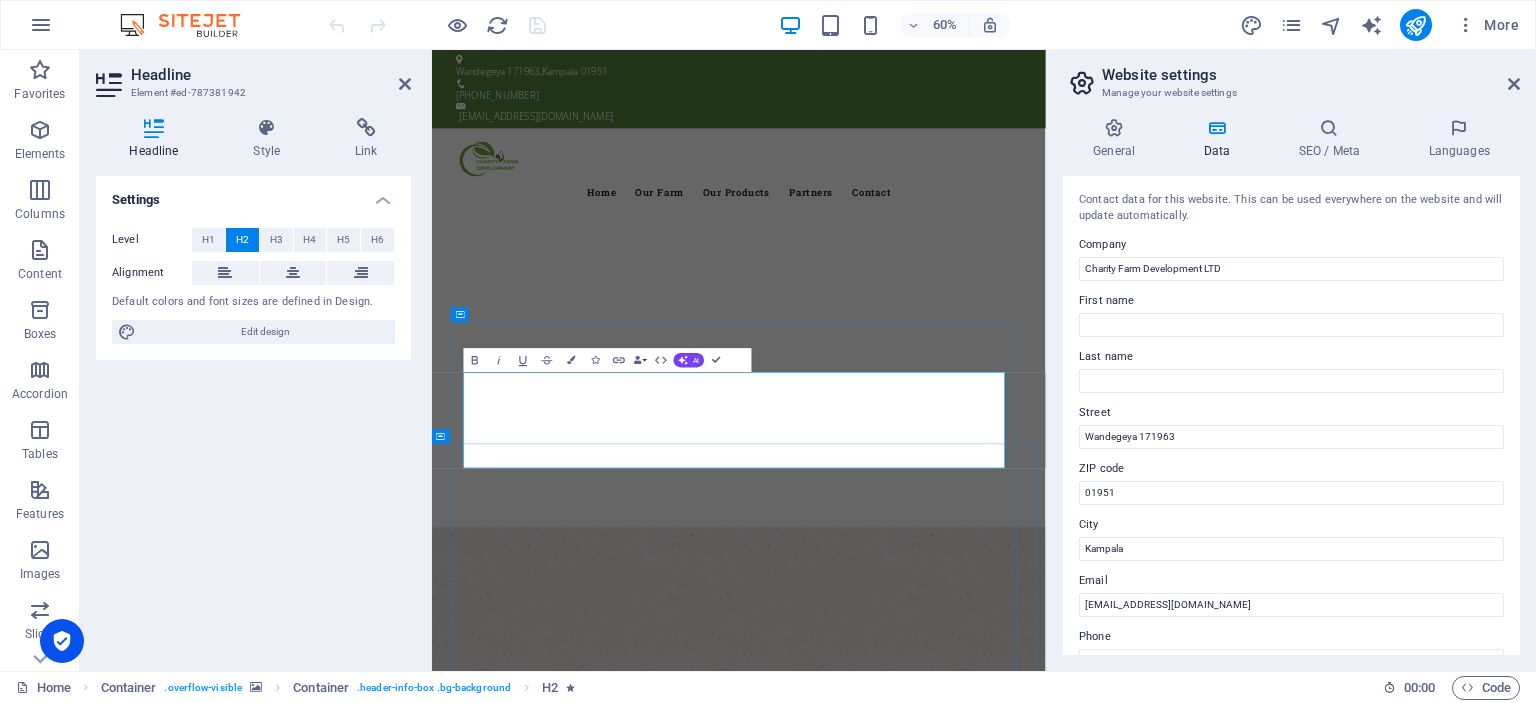 click on "Charity Farm Development LTD" at bounding box center [1030, 1293] 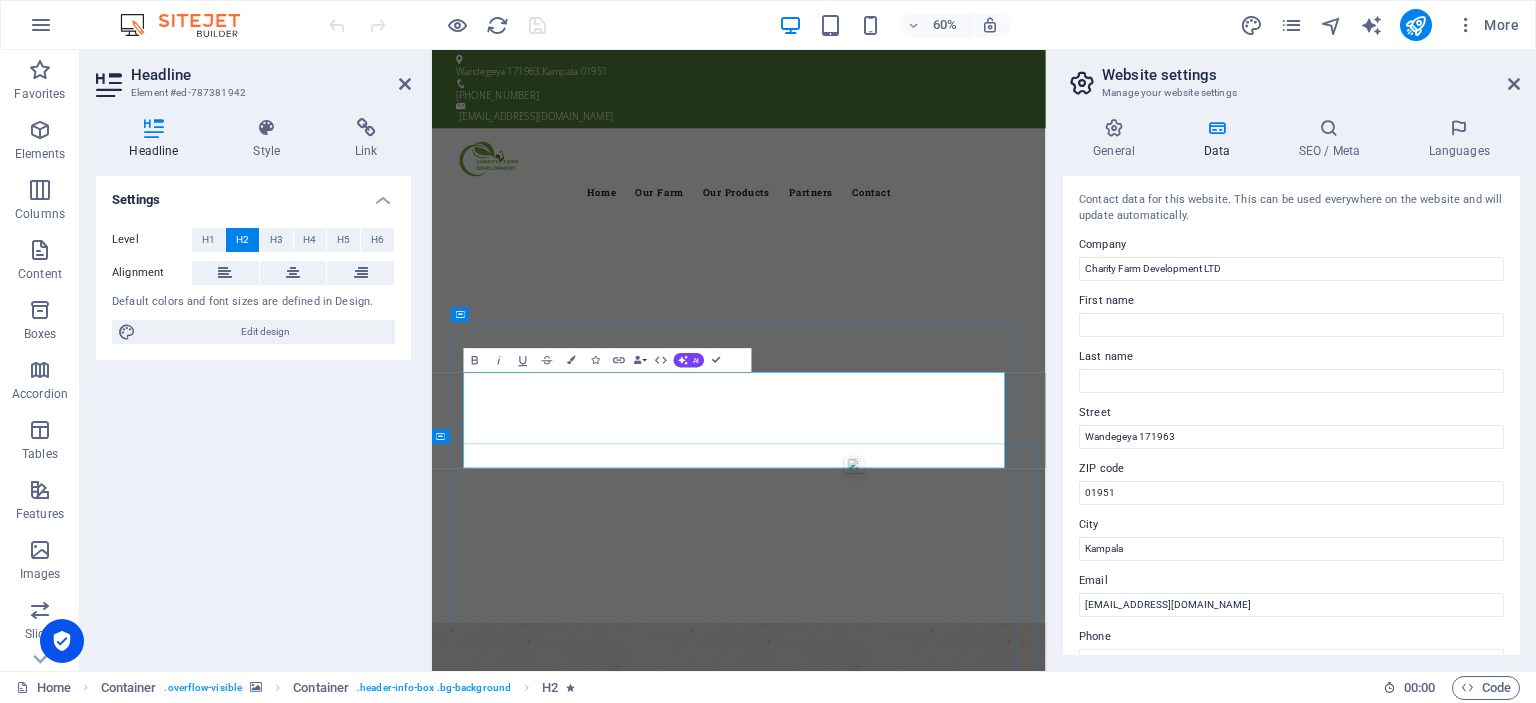 type 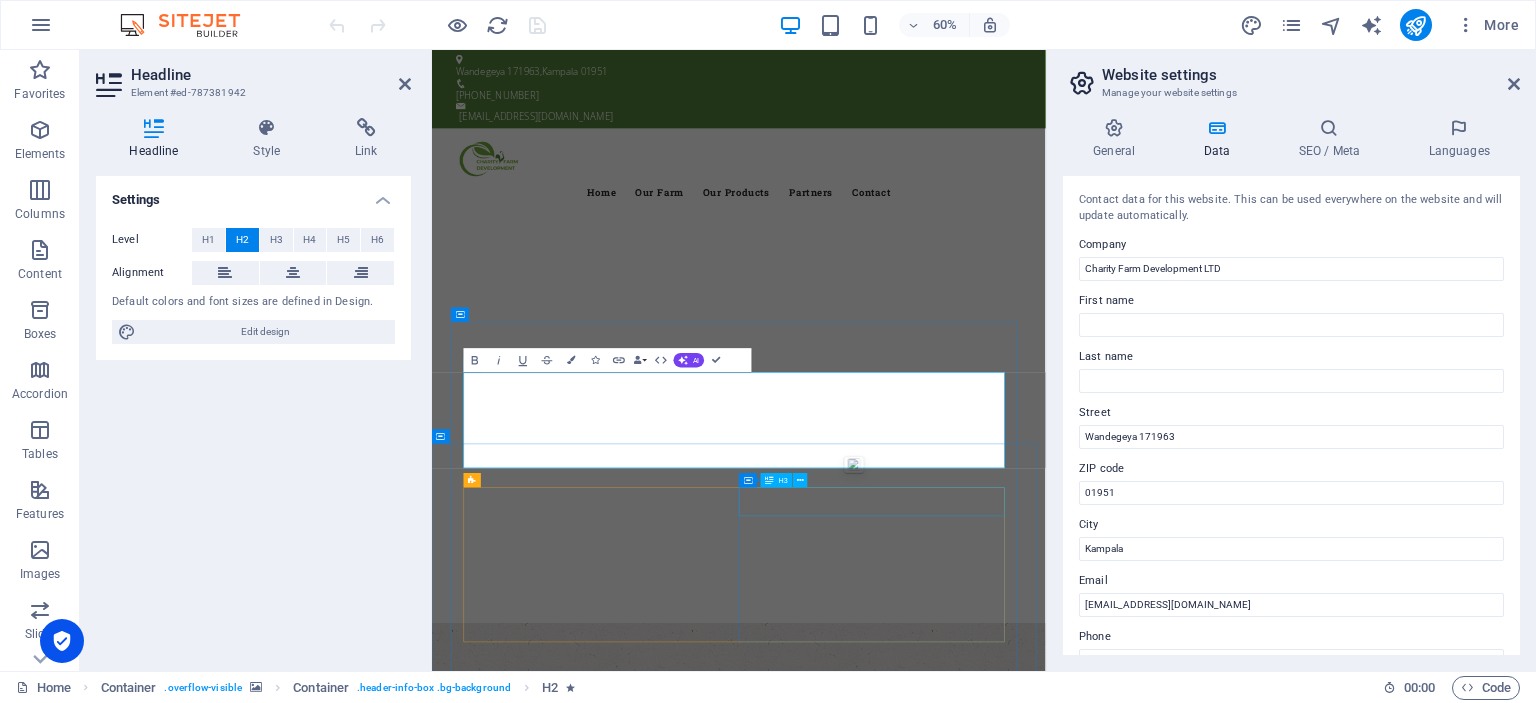 click on "Best Quality Products" at bounding box center [944, 1769] 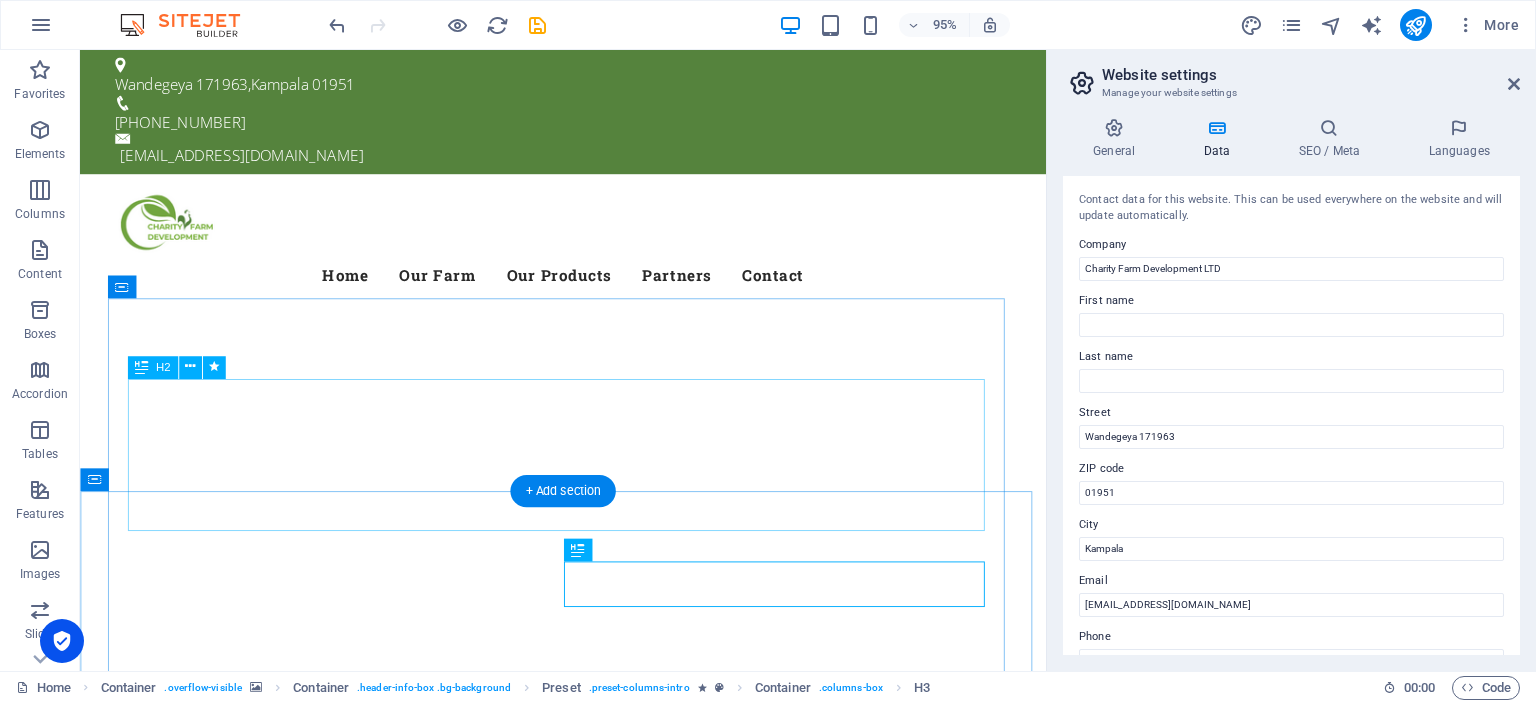 scroll, scrollTop: 0, scrollLeft: 0, axis: both 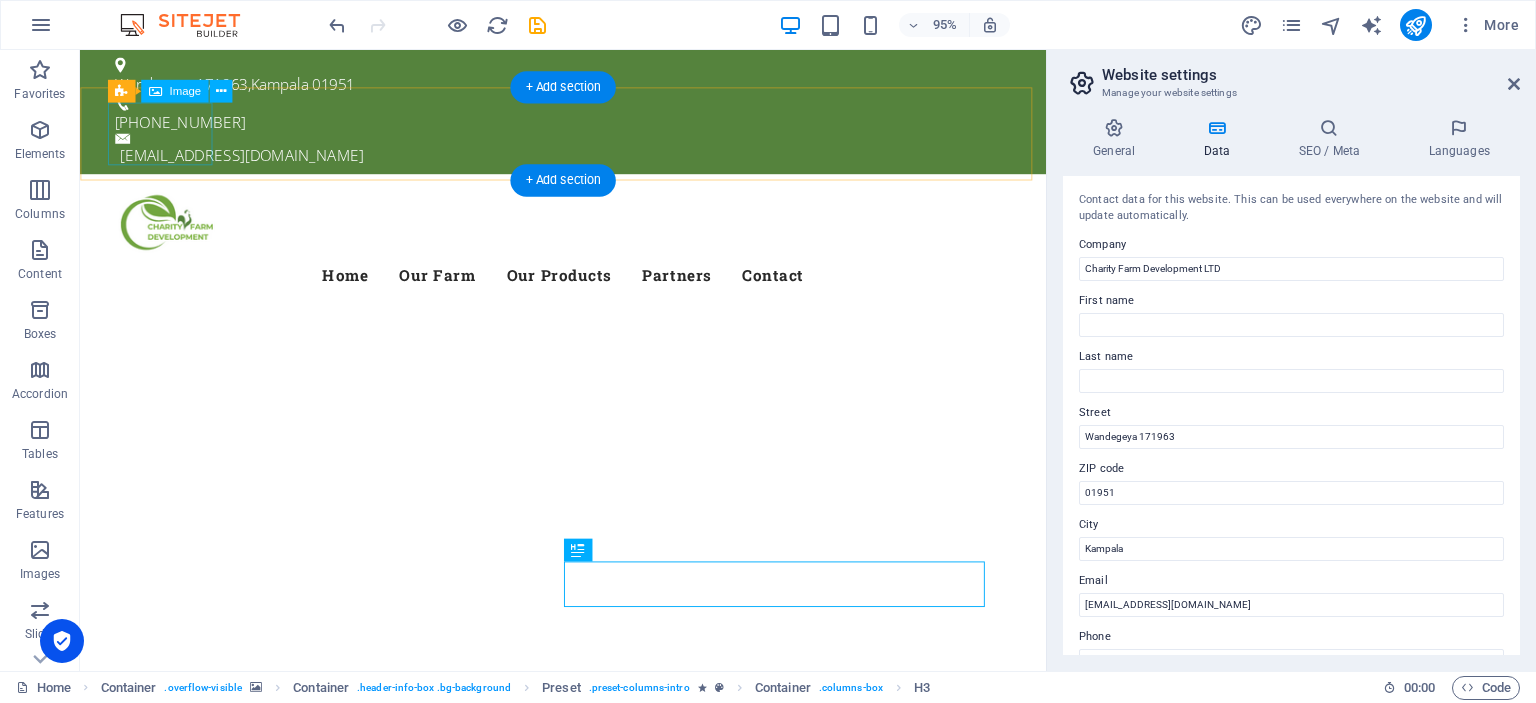 click at bounding box center (589, 230) 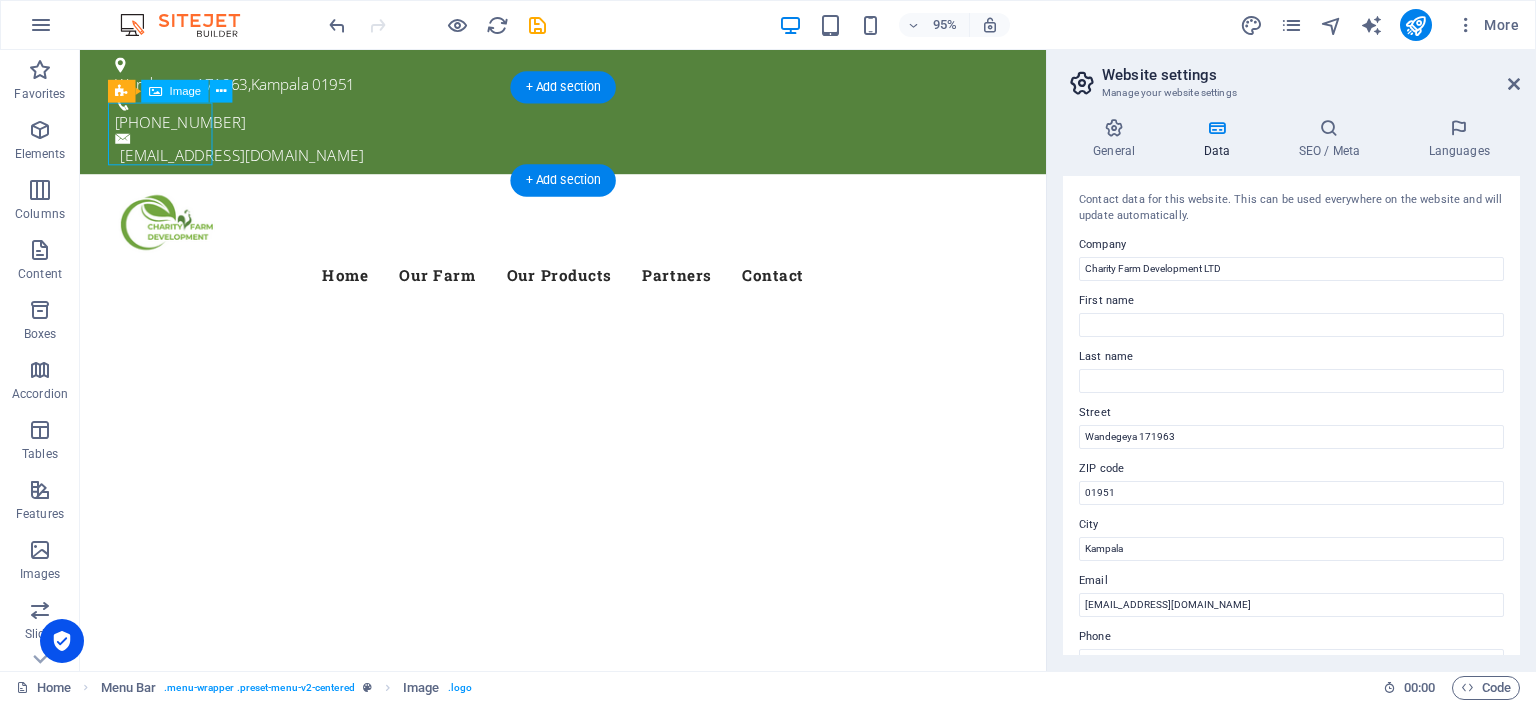 click at bounding box center [589, 230] 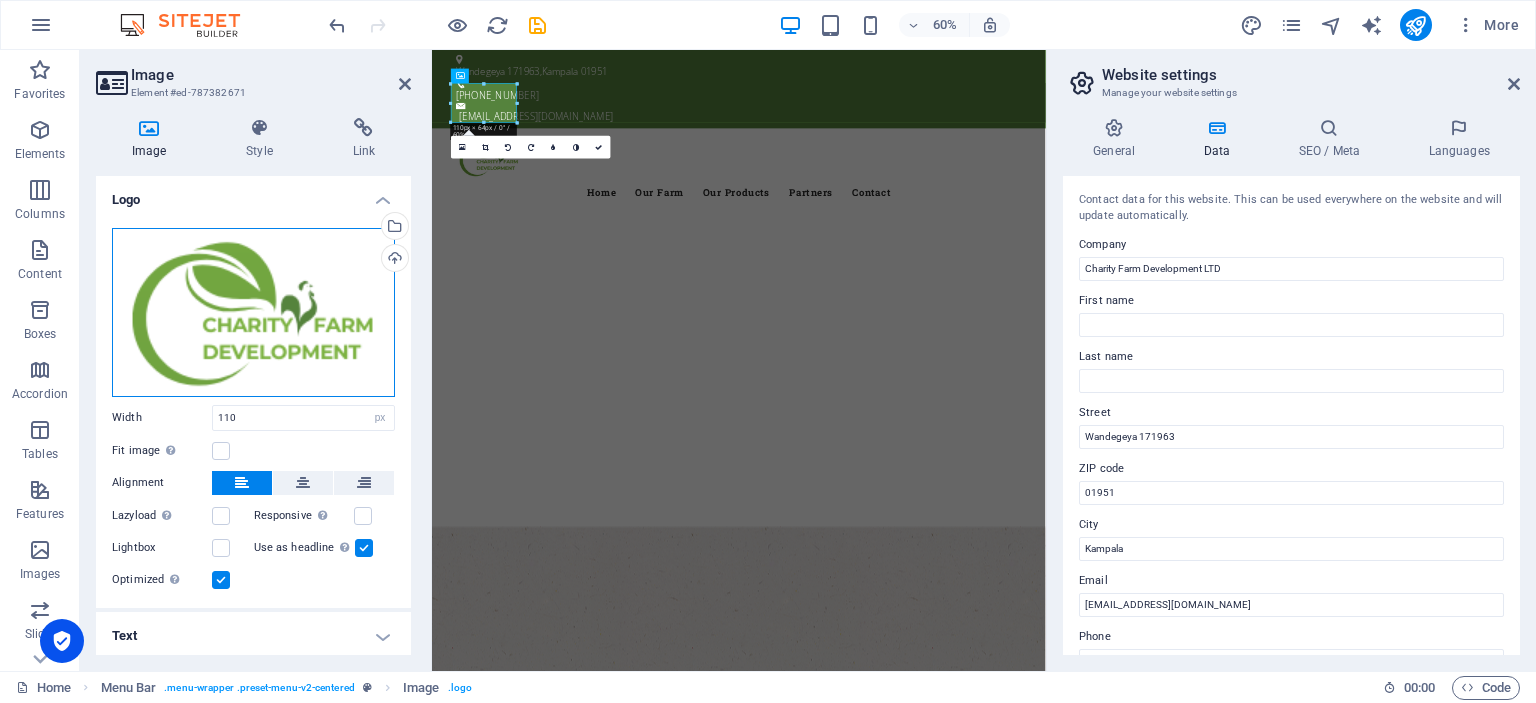 click on "Drag files here, click to choose files or select files from Files or our free stock photos & videos" at bounding box center (253, 312) 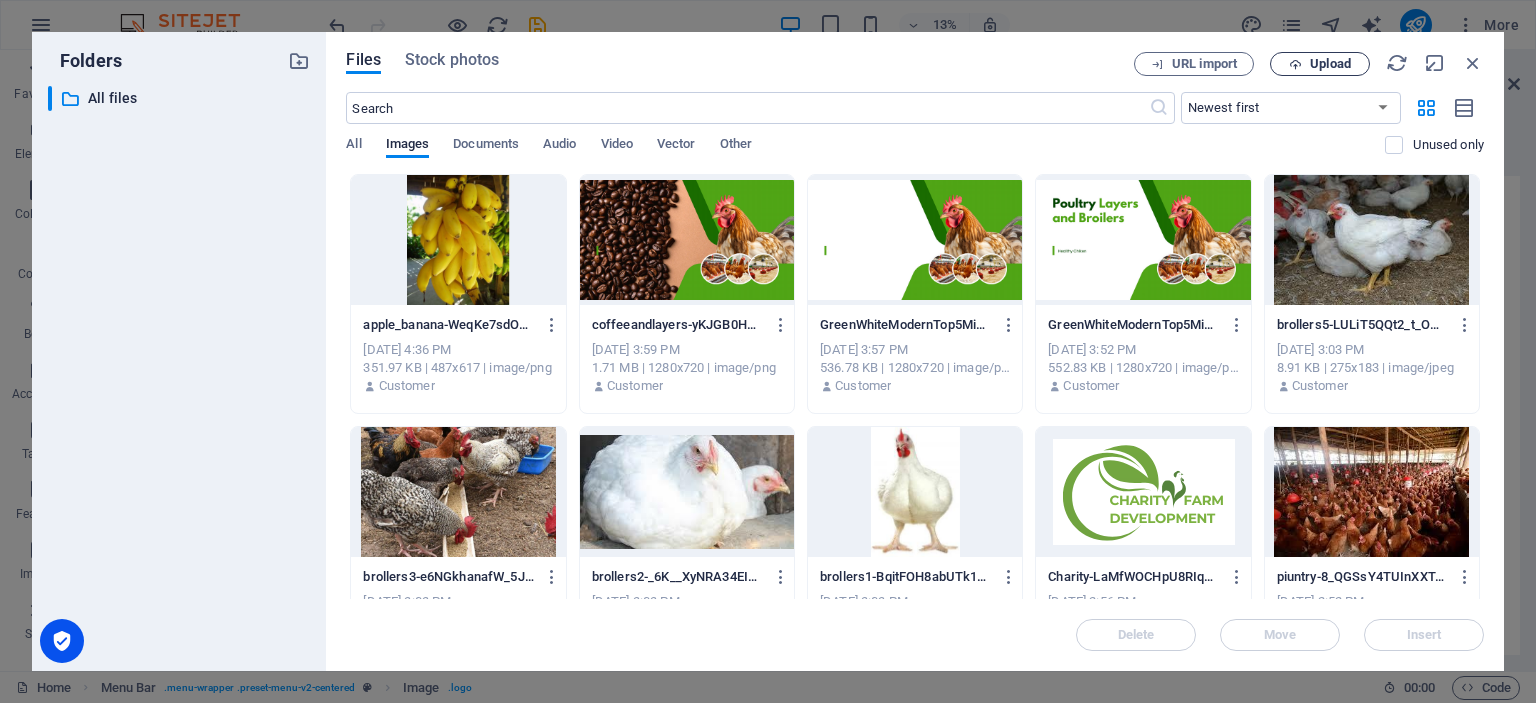 click on "Upload" at bounding box center (1330, 64) 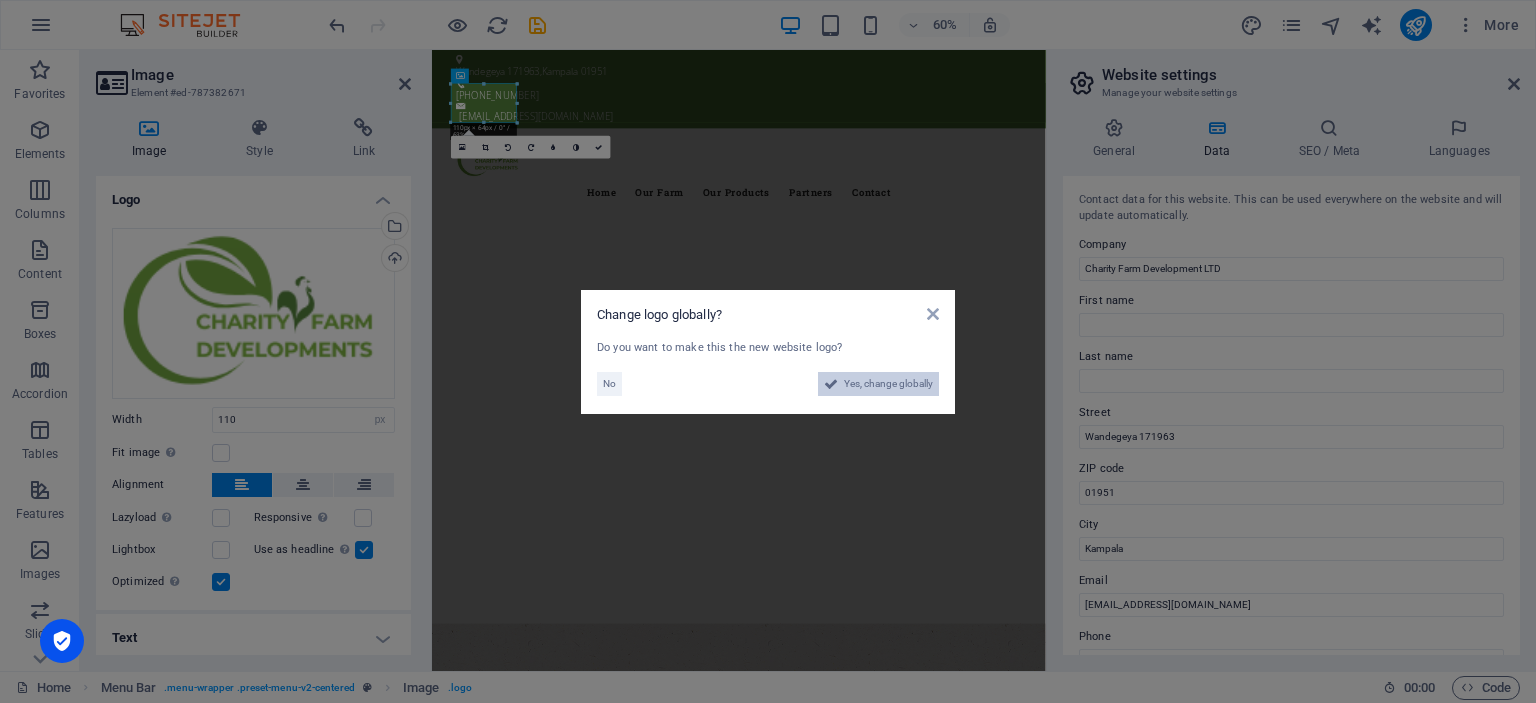 click on "Yes, change globally" at bounding box center (888, 384) 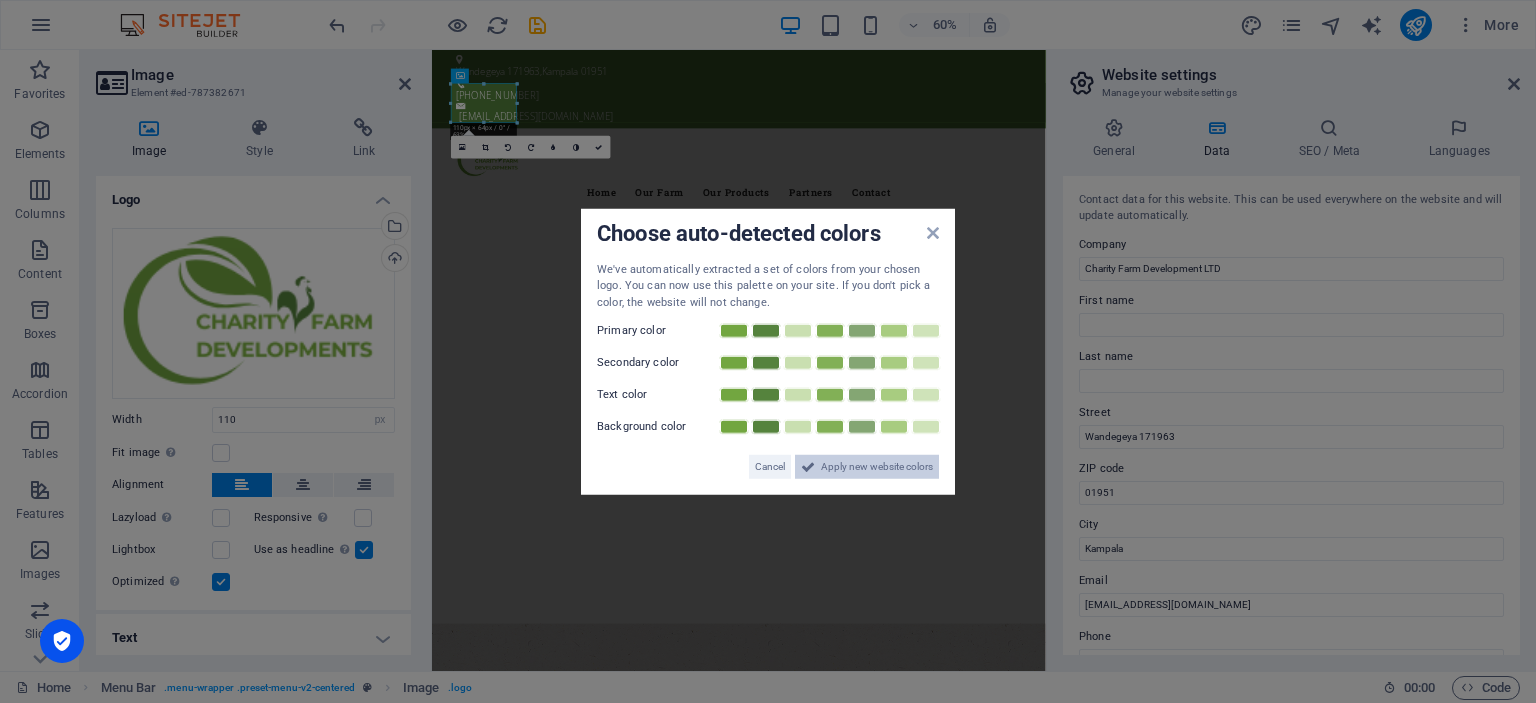 click on "Apply new website colors" at bounding box center (877, 467) 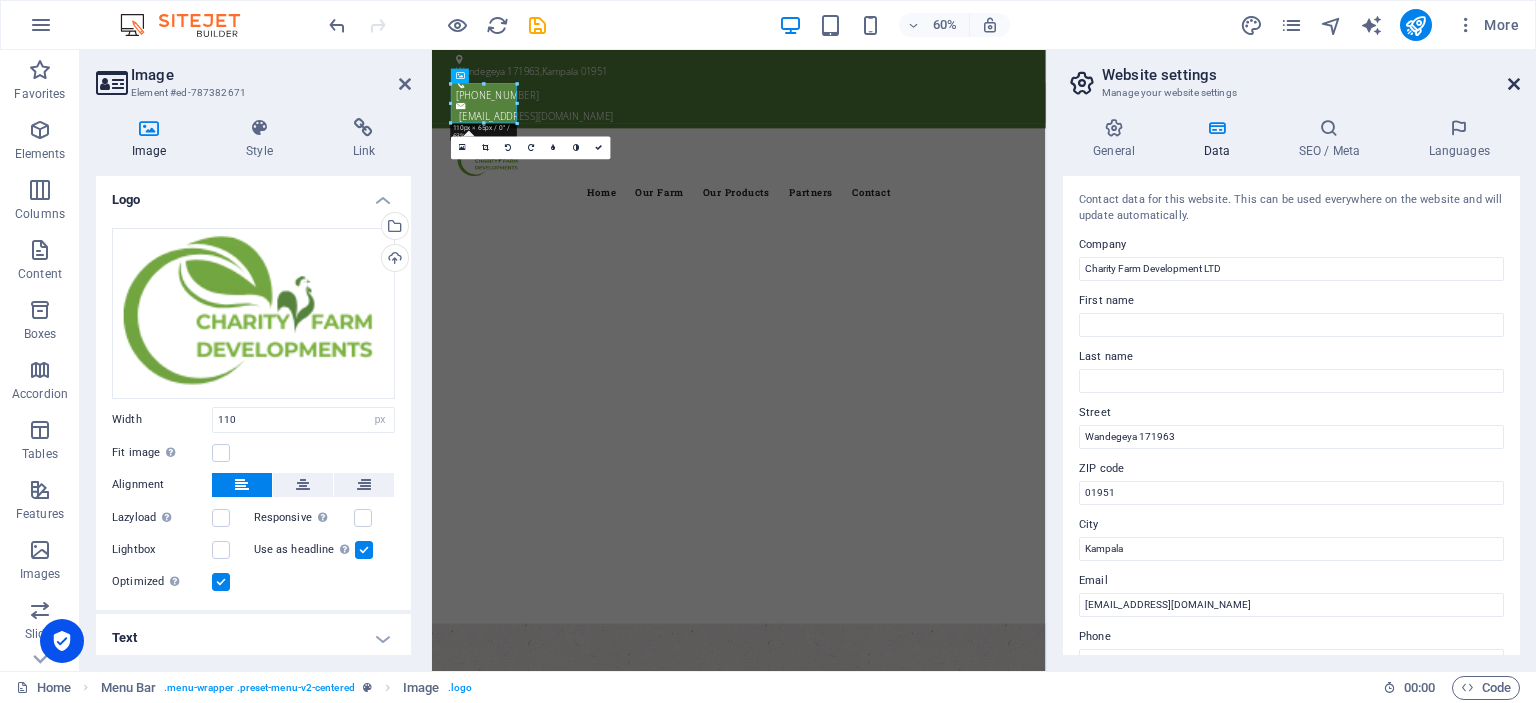 click at bounding box center (1514, 84) 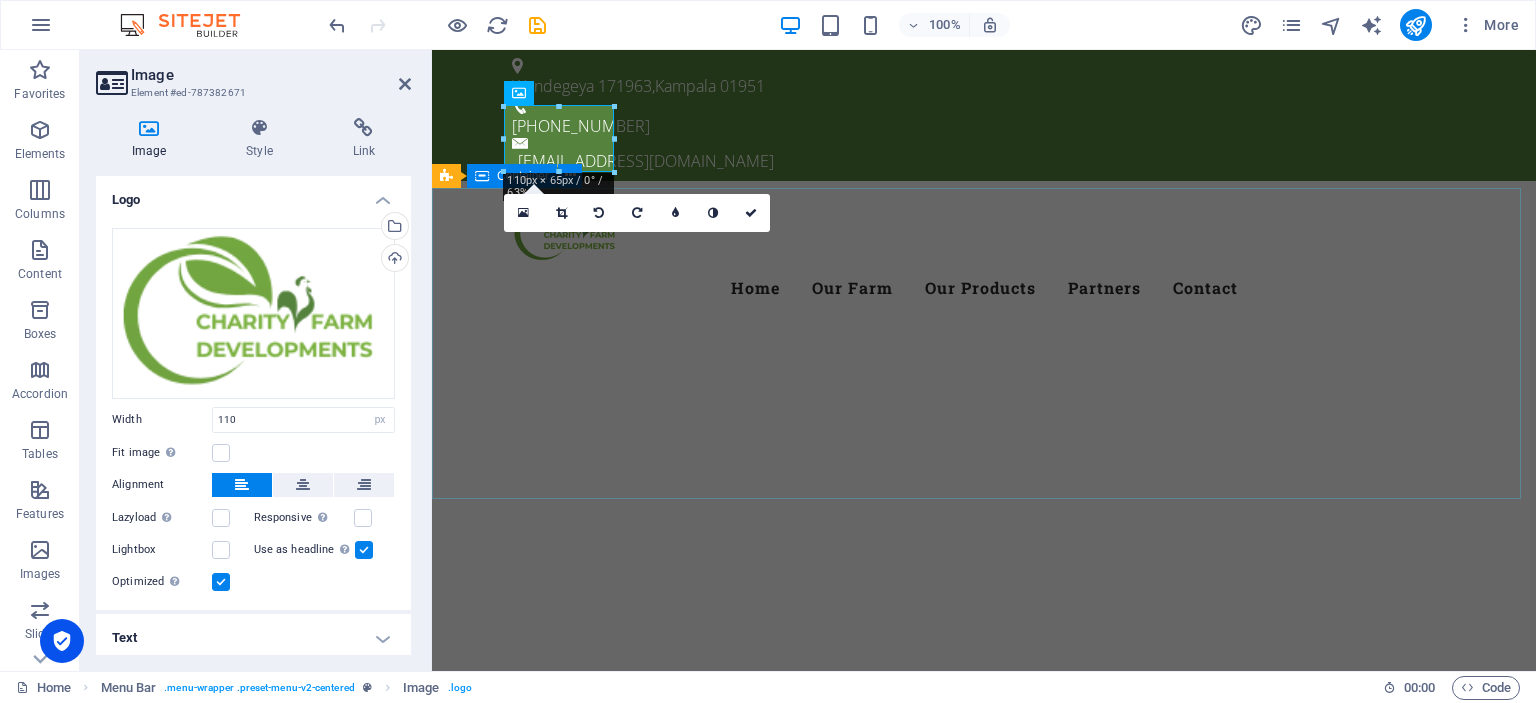 click at bounding box center (984, 926) 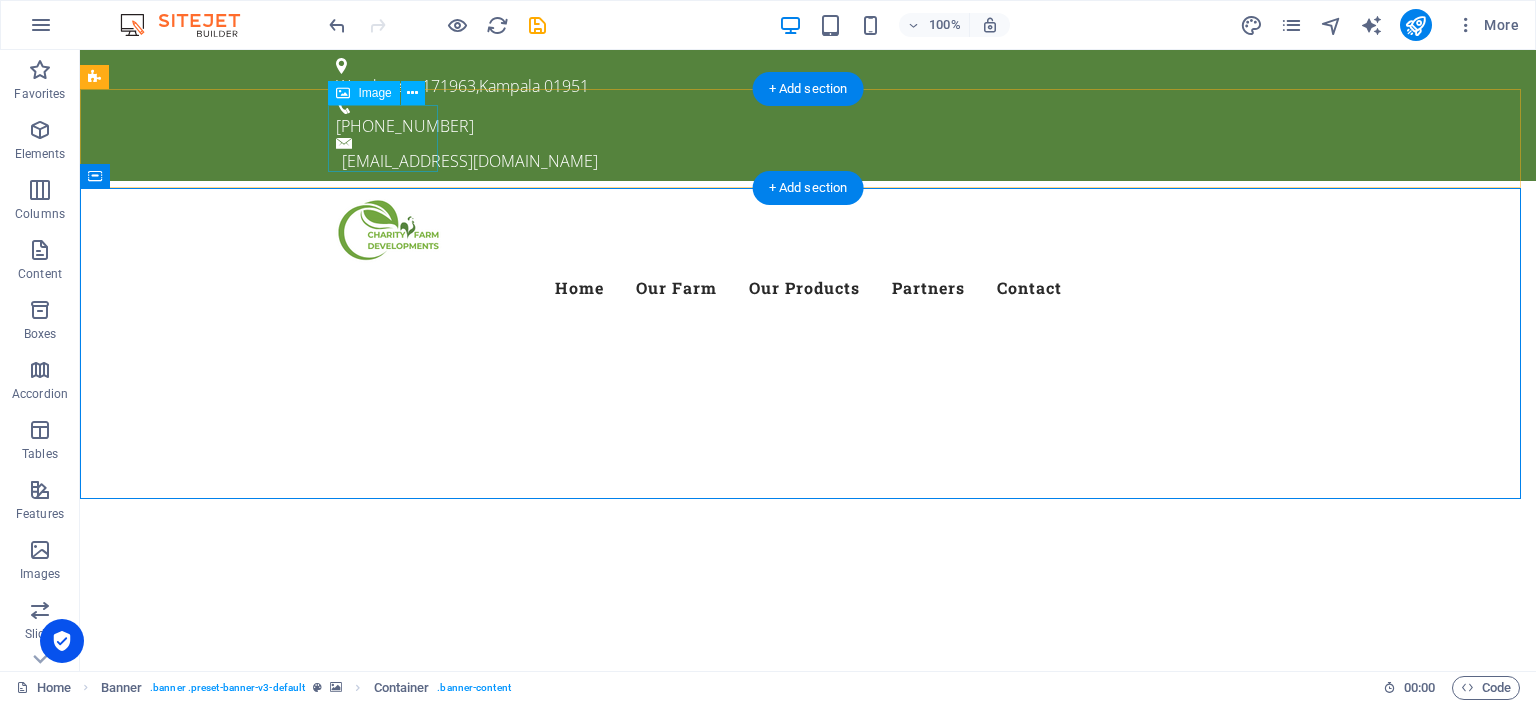 click at bounding box center (808, 230) 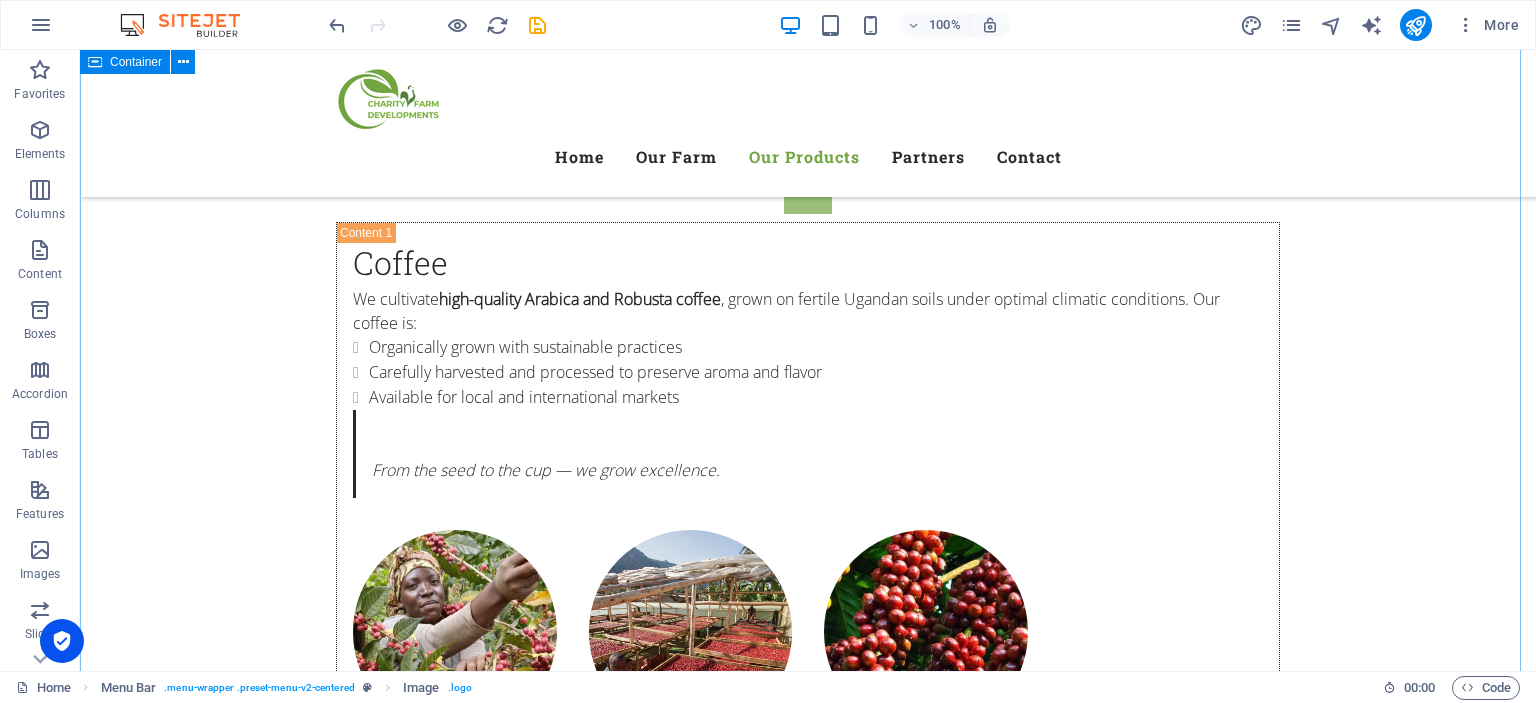 scroll, scrollTop: 3146, scrollLeft: 0, axis: vertical 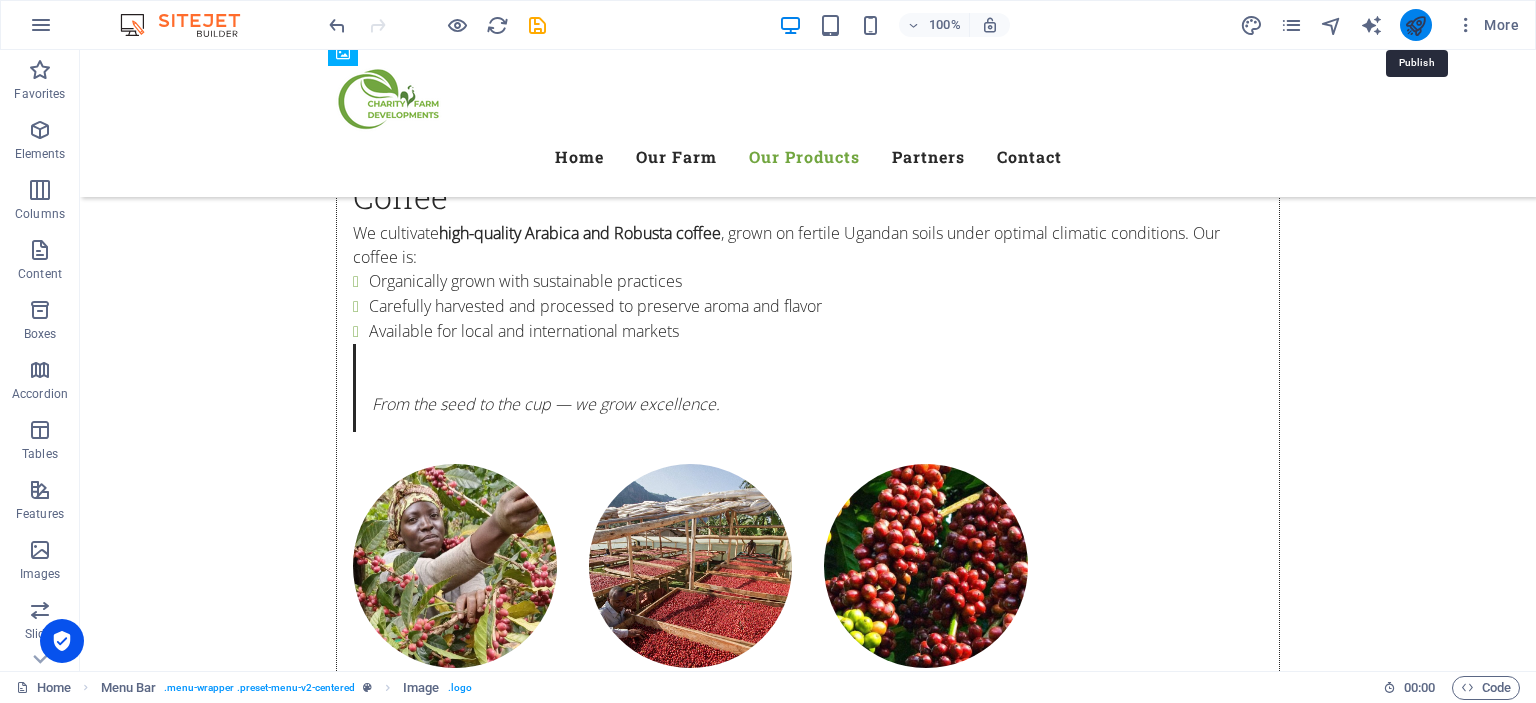 click at bounding box center [1415, 25] 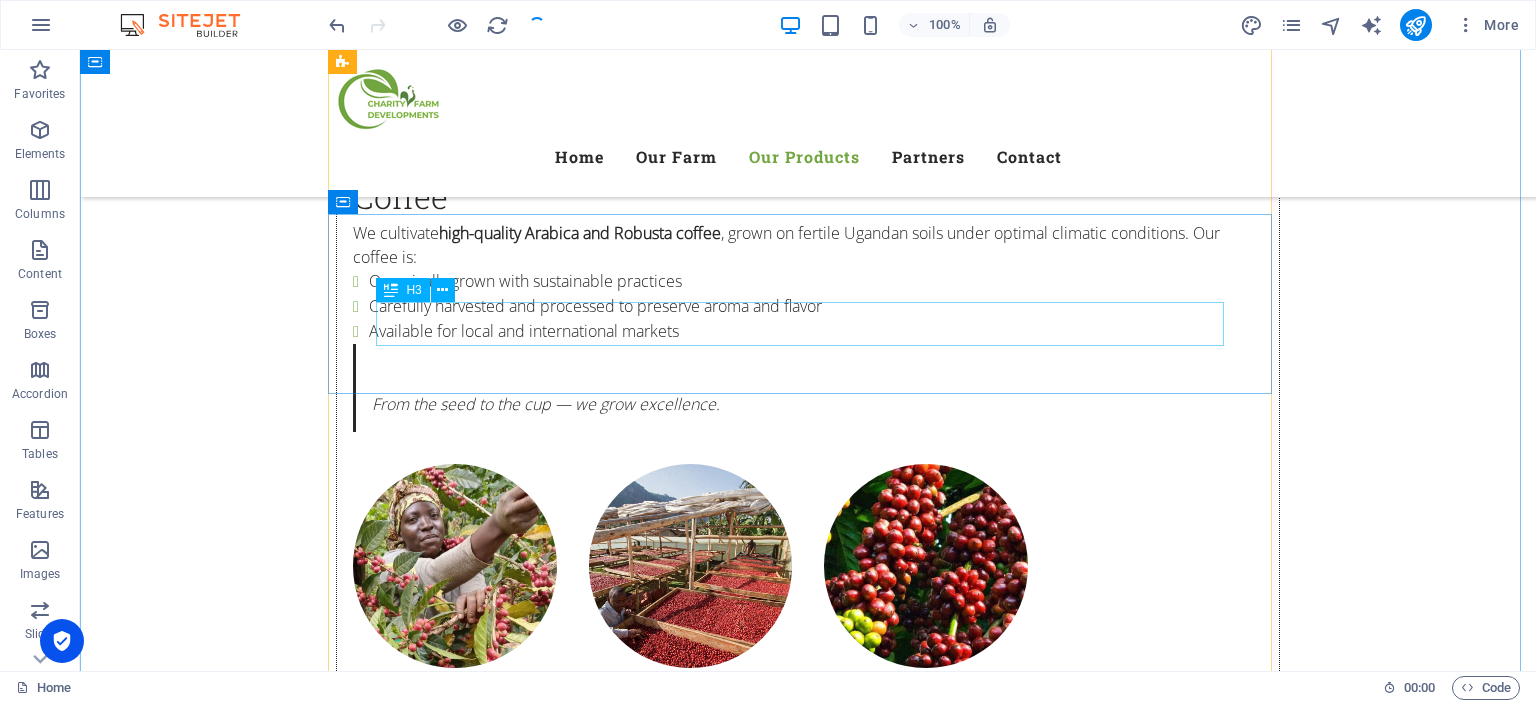 scroll, scrollTop: 2874, scrollLeft: 0, axis: vertical 